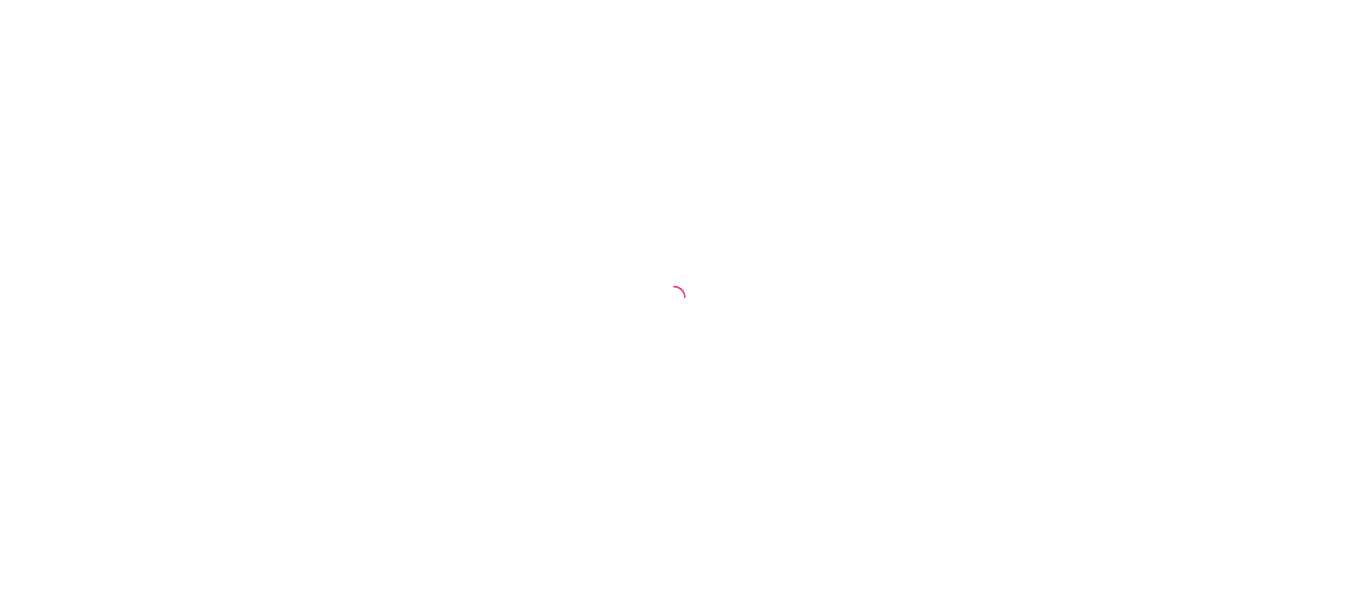 scroll, scrollTop: 0, scrollLeft: 0, axis: both 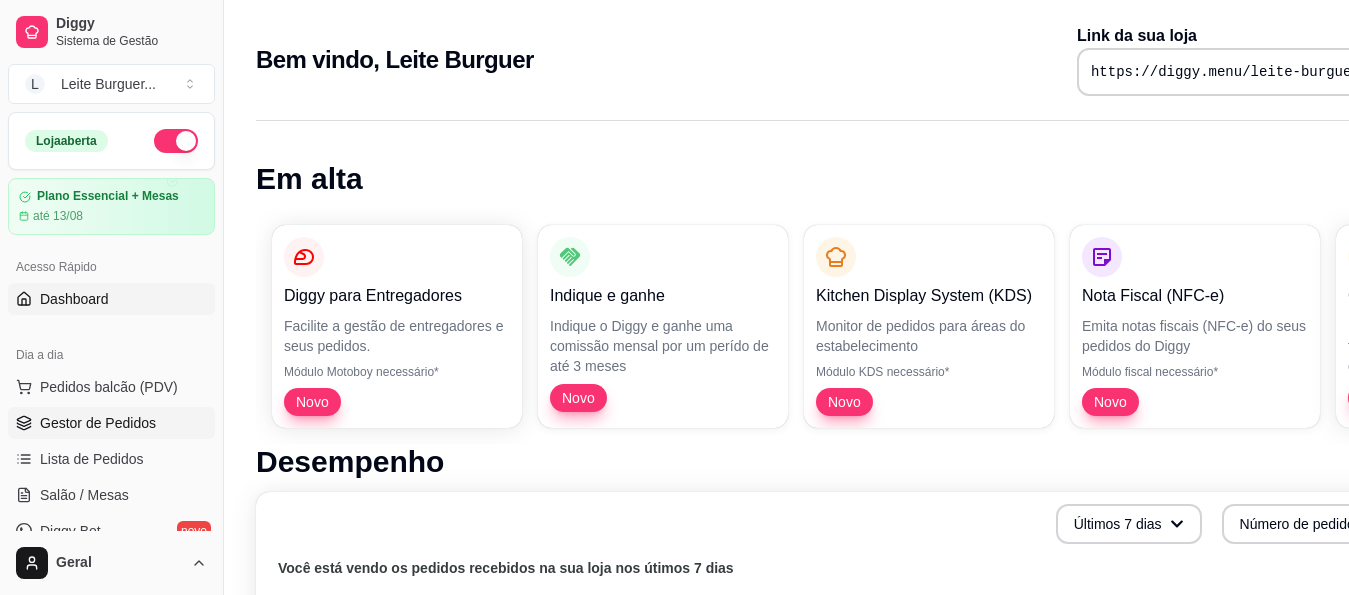 click on "Gestor de Pedidos" at bounding box center [98, 423] 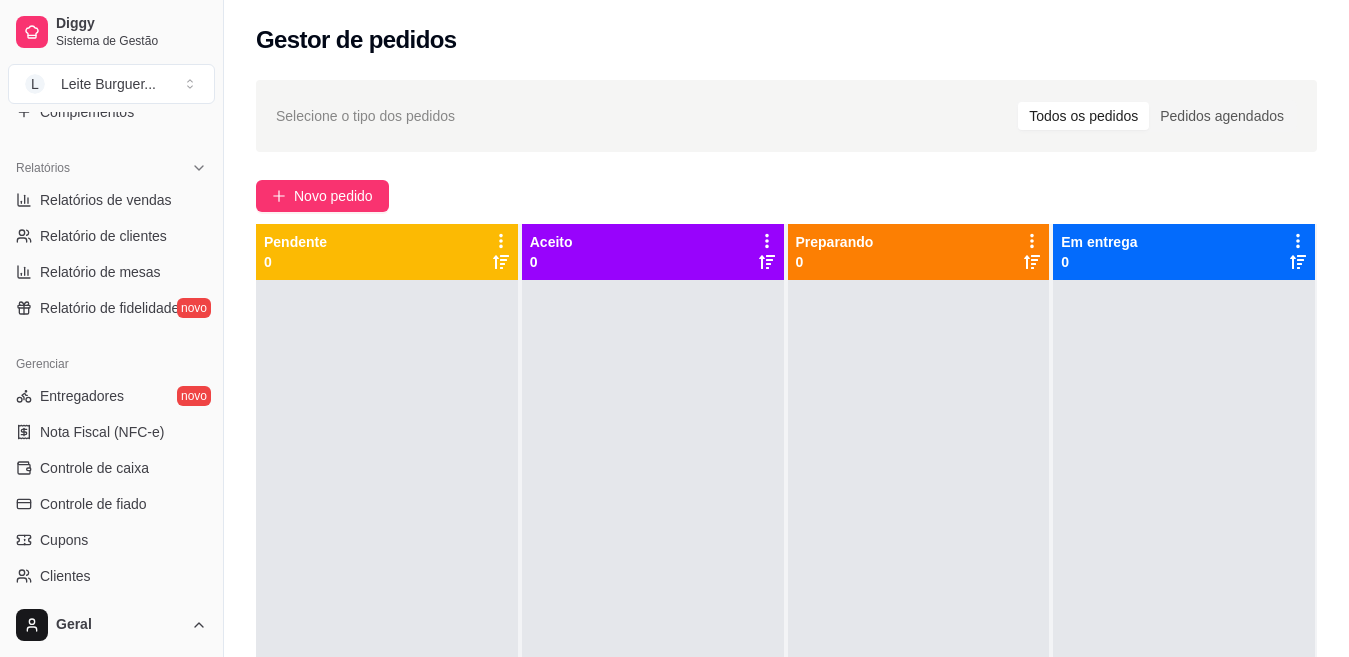 scroll, scrollTop: 782, scrollLeft: 0, axis: vertical 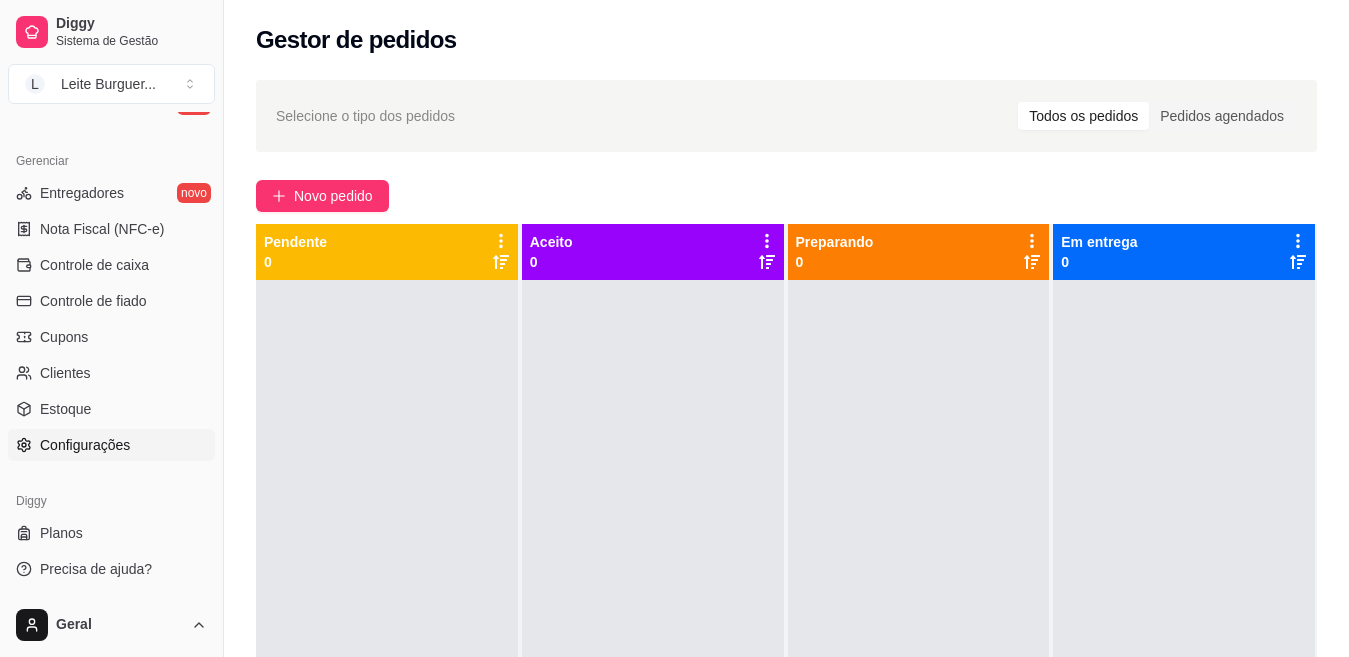 click on "Configurações" at bounding box center [111, 445] 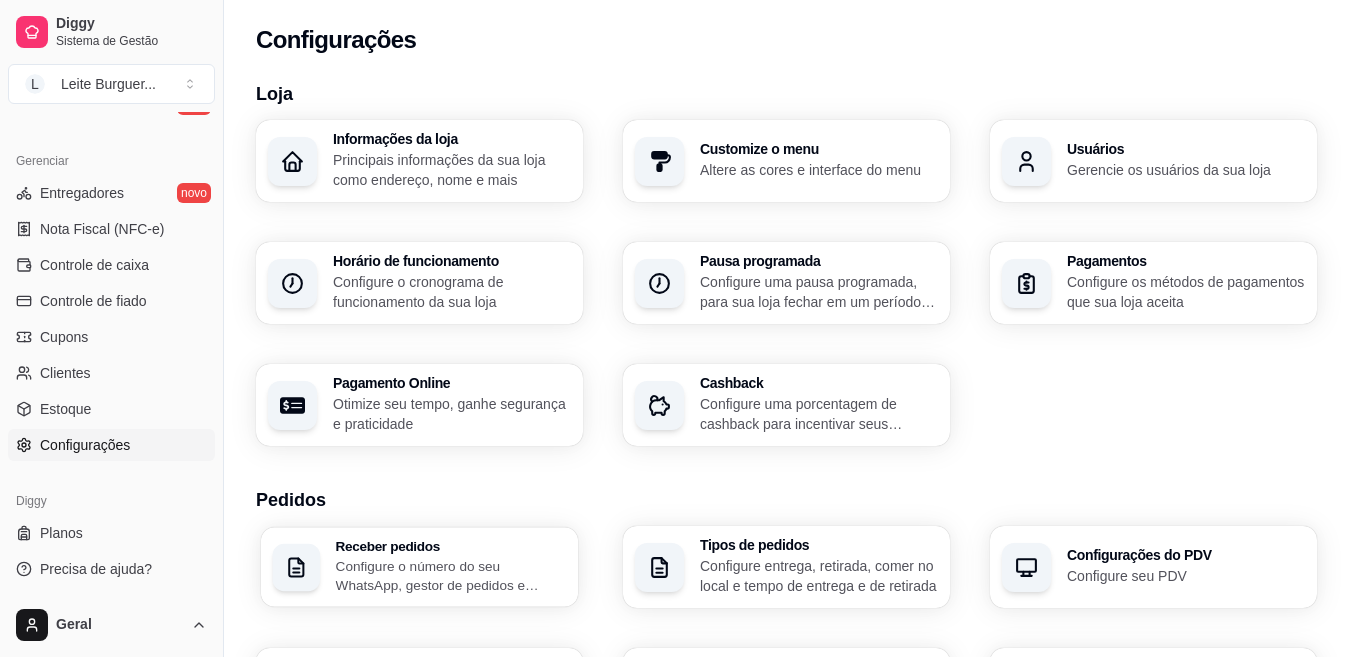 click on "Configure o número do seu WhatsApp, gestor de pedidos e outros" at bounding box center (451, 575) 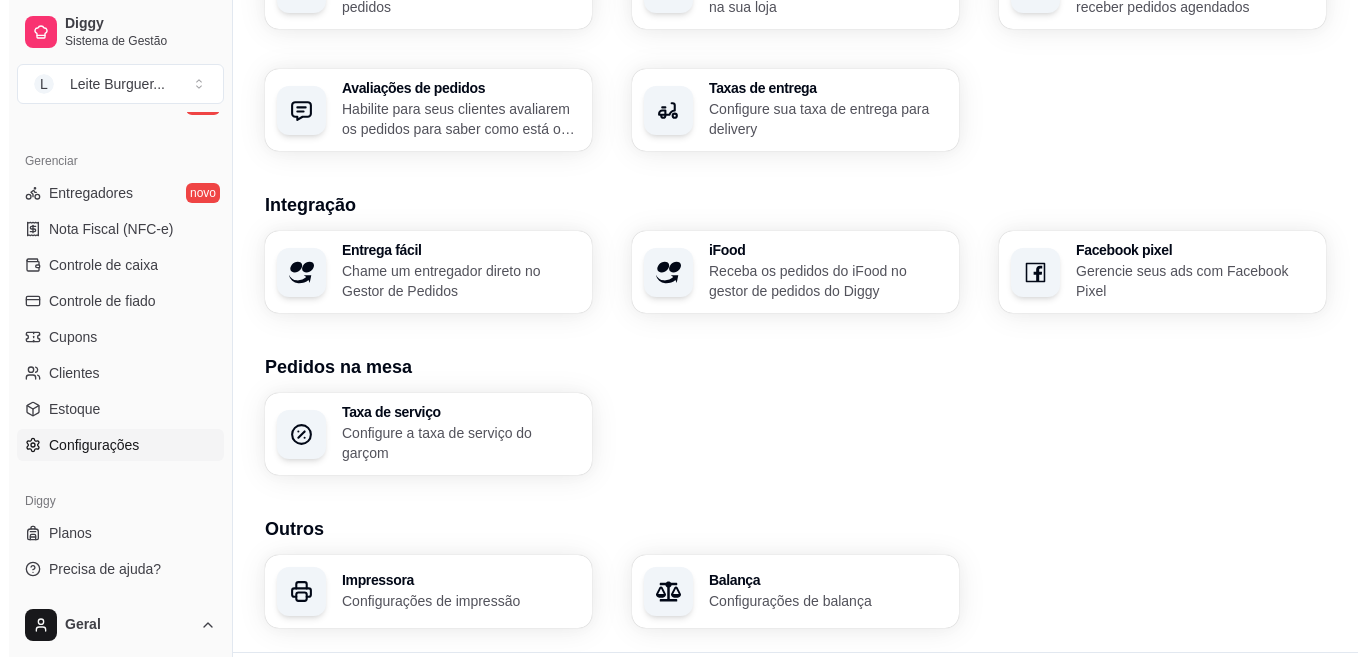 scroll, scrollTop: 753, scrollLeft: 0, axis: vertical 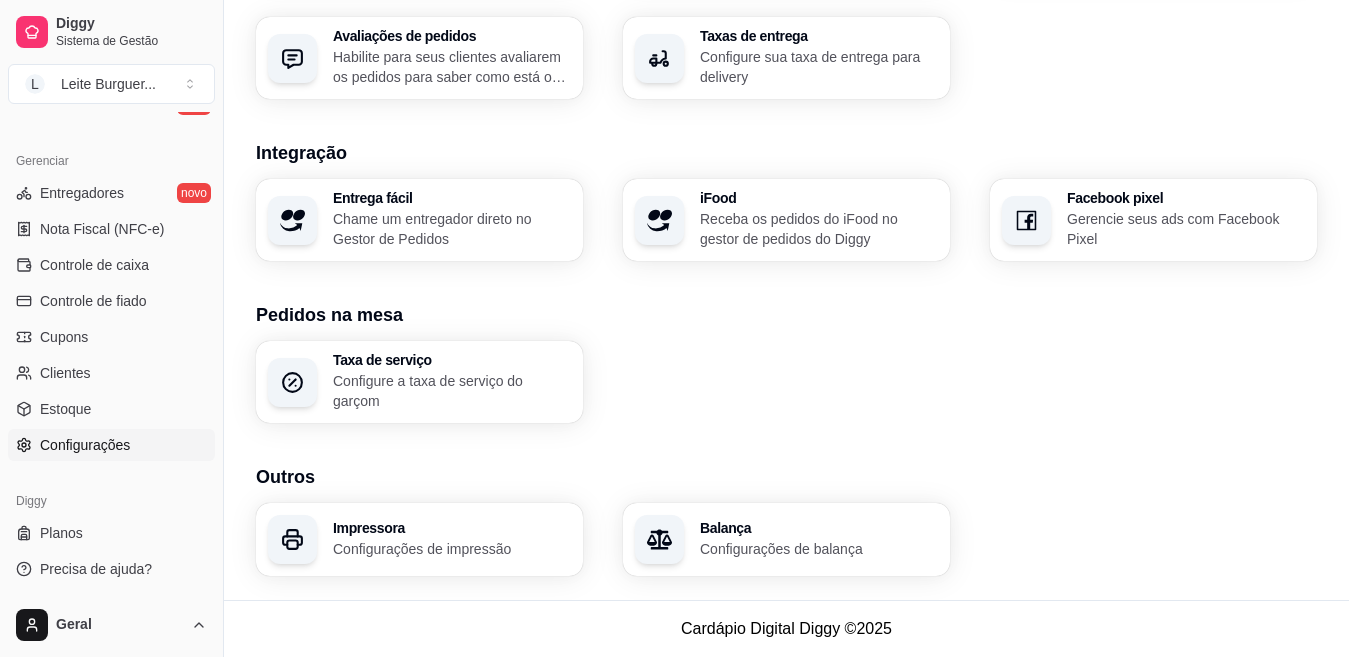 click on "Impressora Configurações de impressão" at bounding box center [452, 540] 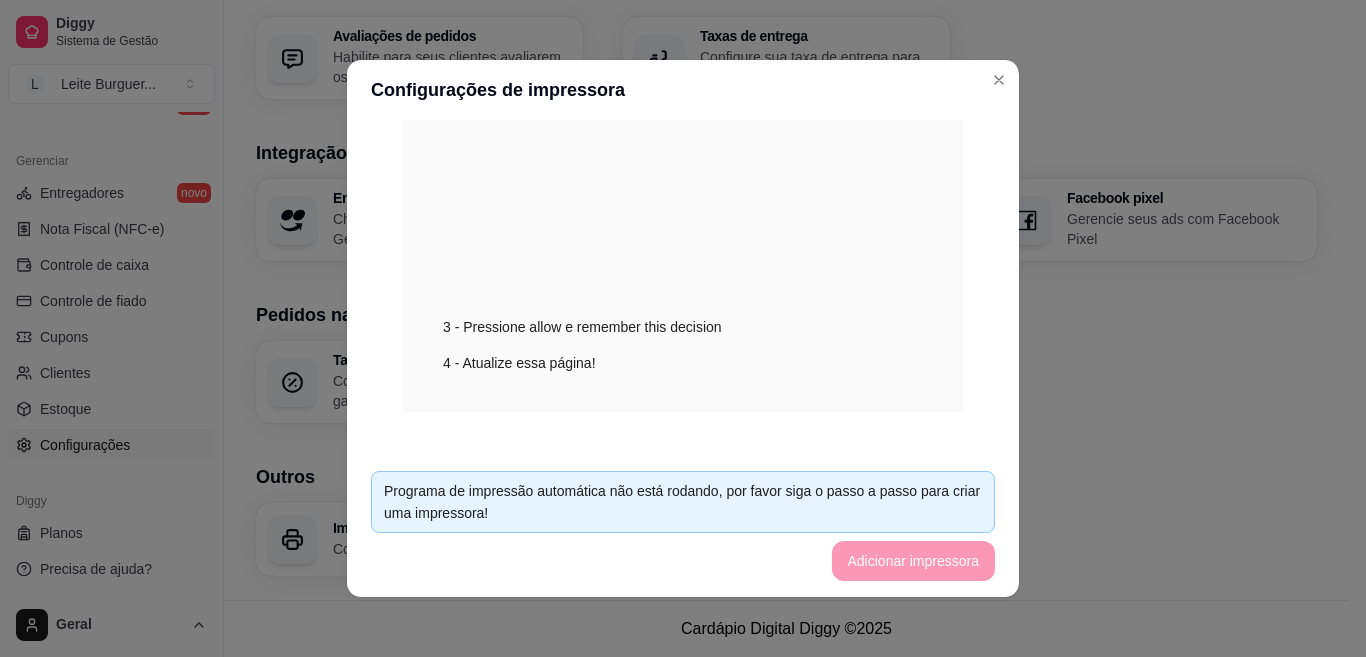 scroll, scrollTop: 993, scrollLeft: 0, axis: vertical 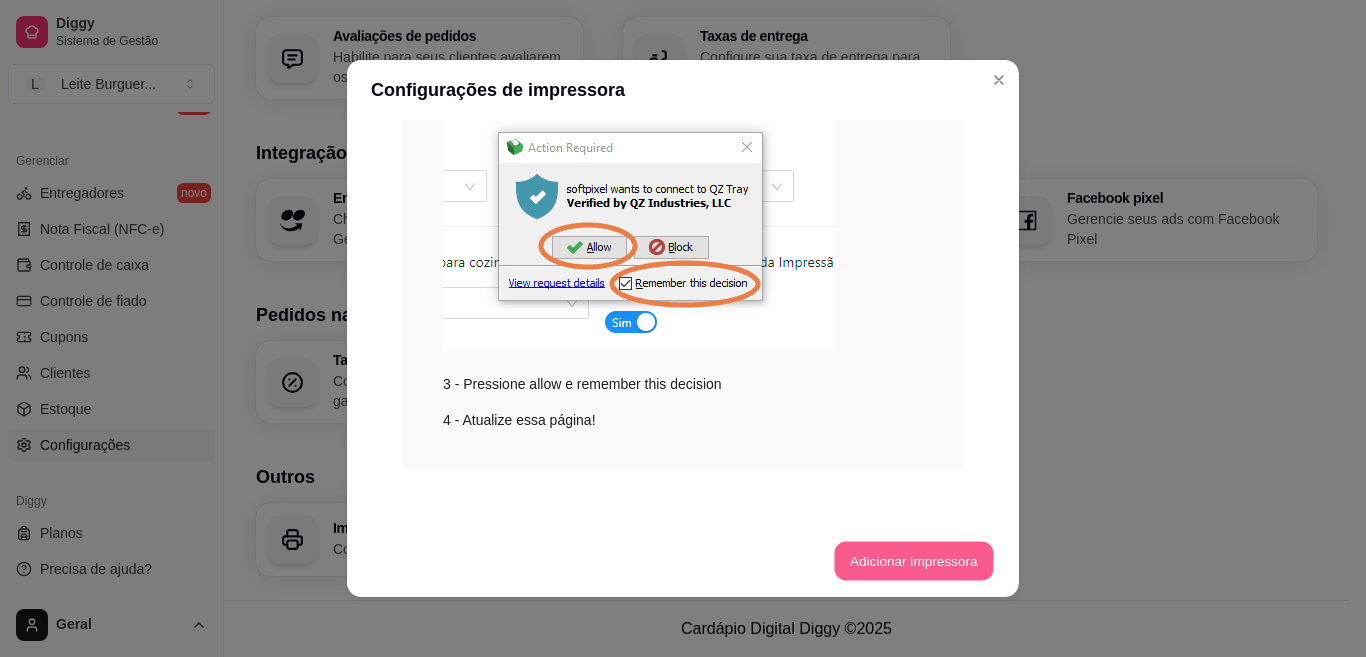 click on "Adicionar impressora" at bounding box center (913, 561) 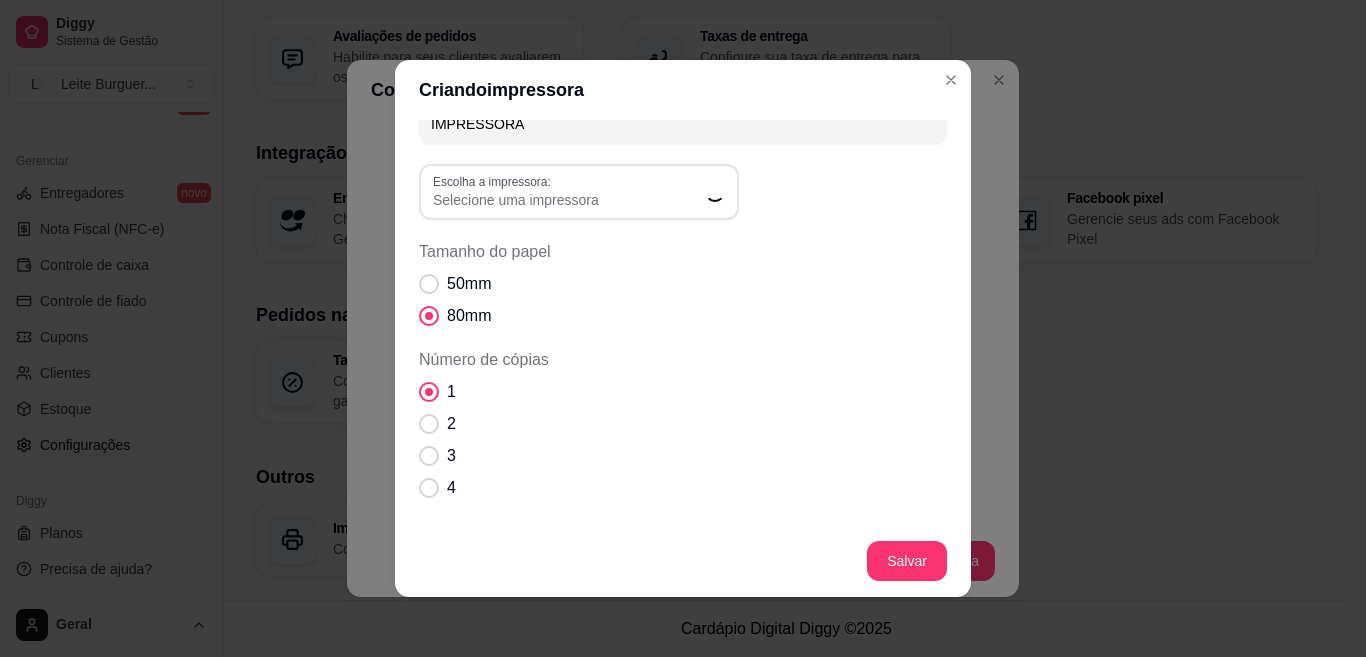 scroll, scrollTop: 0, scrollLeft: 0, axis: both 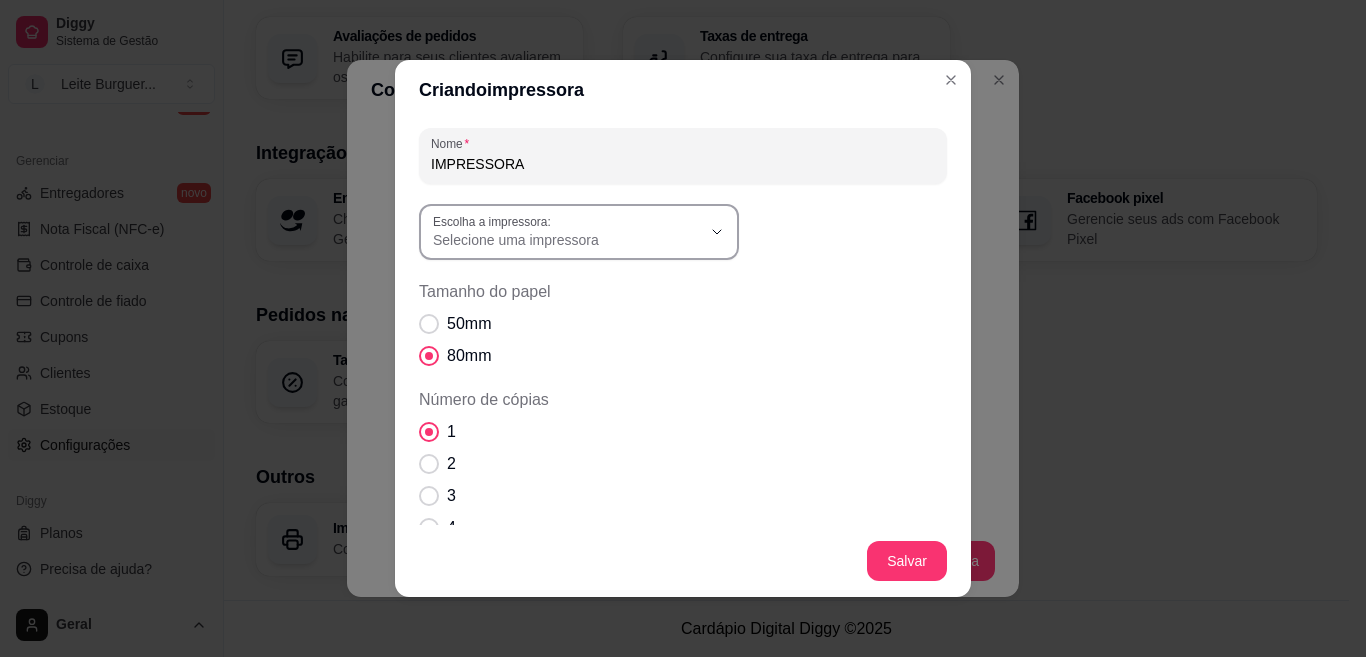 click on "Escolha a impressora: Selecione uma impressora" at bounding box center [579, 232] 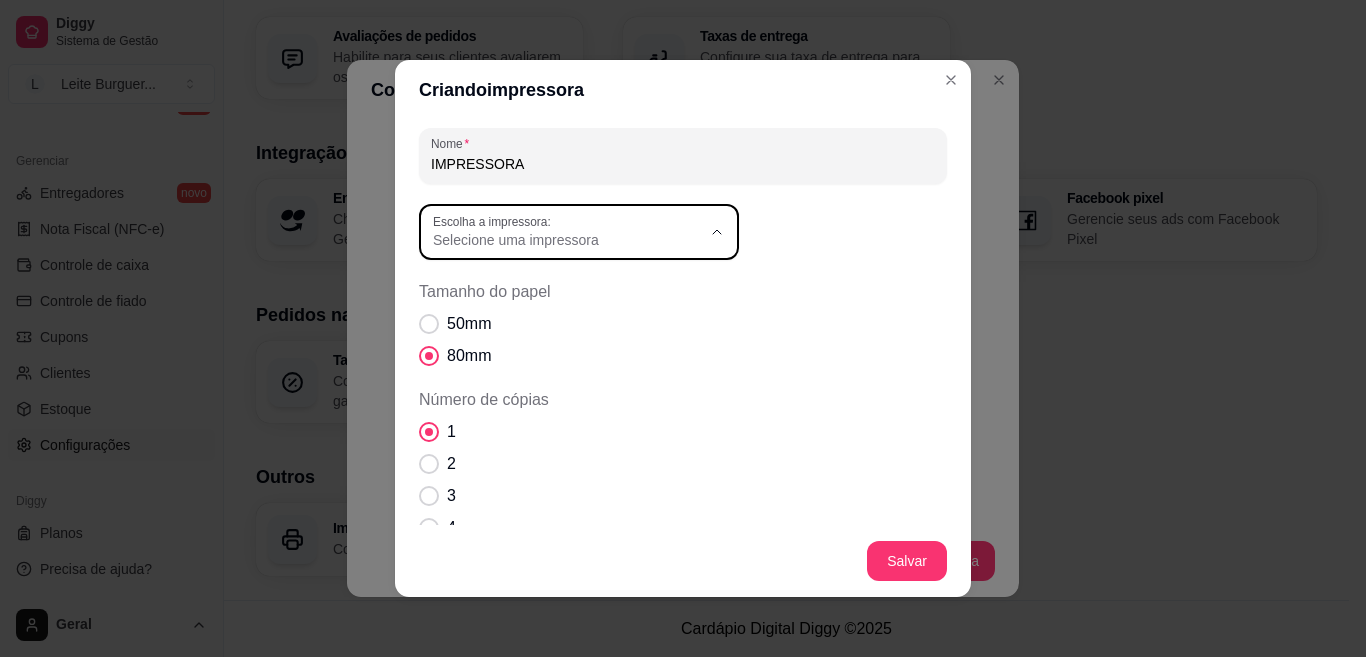 click on "TANCA TP-650" at bounding box center (560, 320) 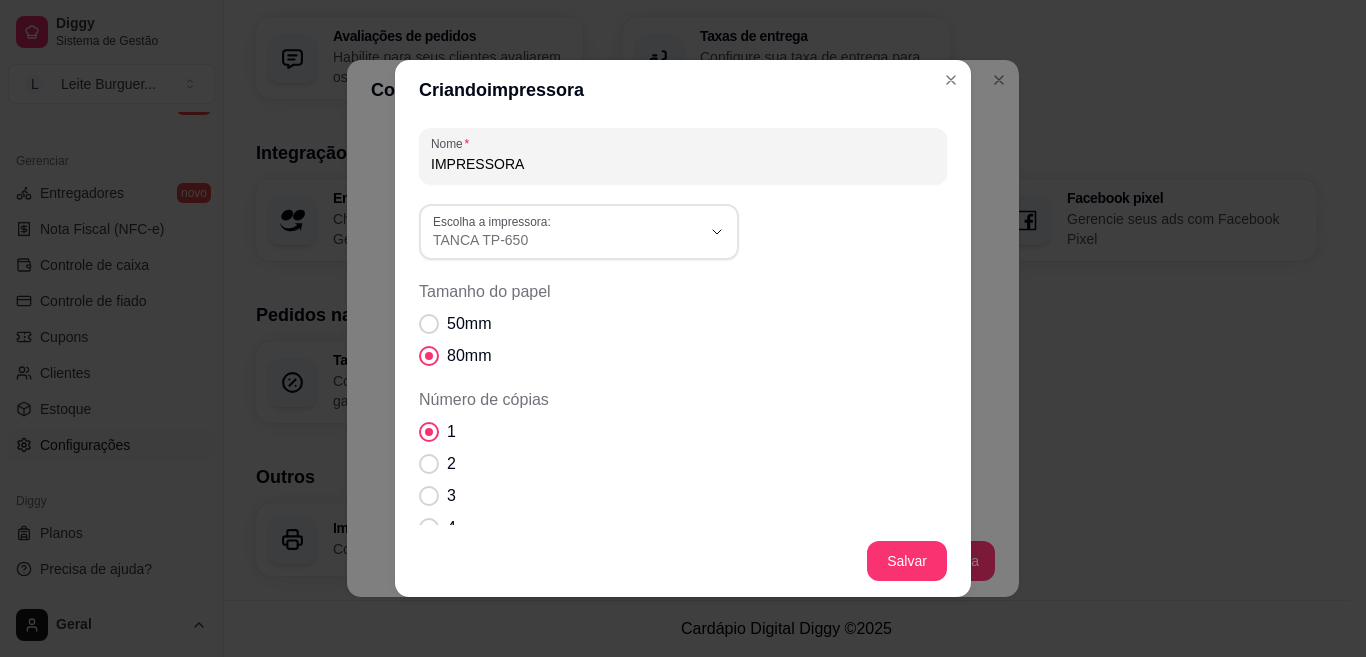 scroll, scrollTop: 19, scrollLeft: 0, axis: vertical 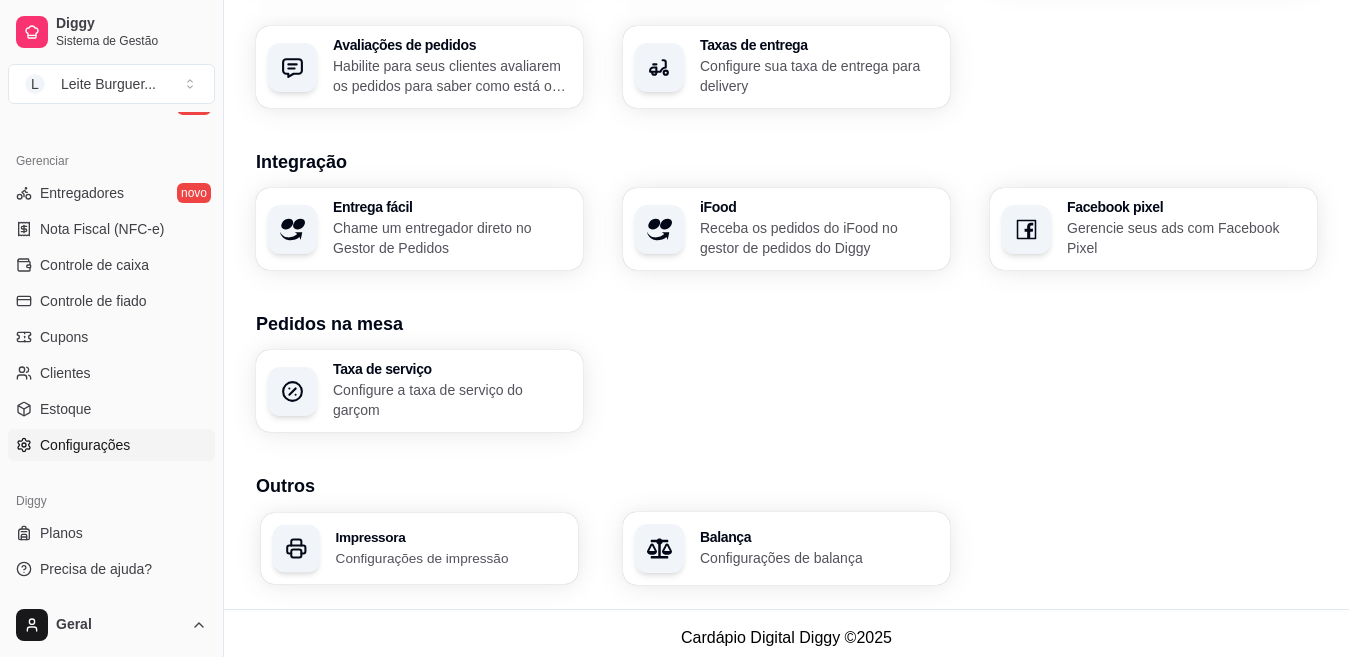 click on "Impressora" at bounding box center (451, 537) 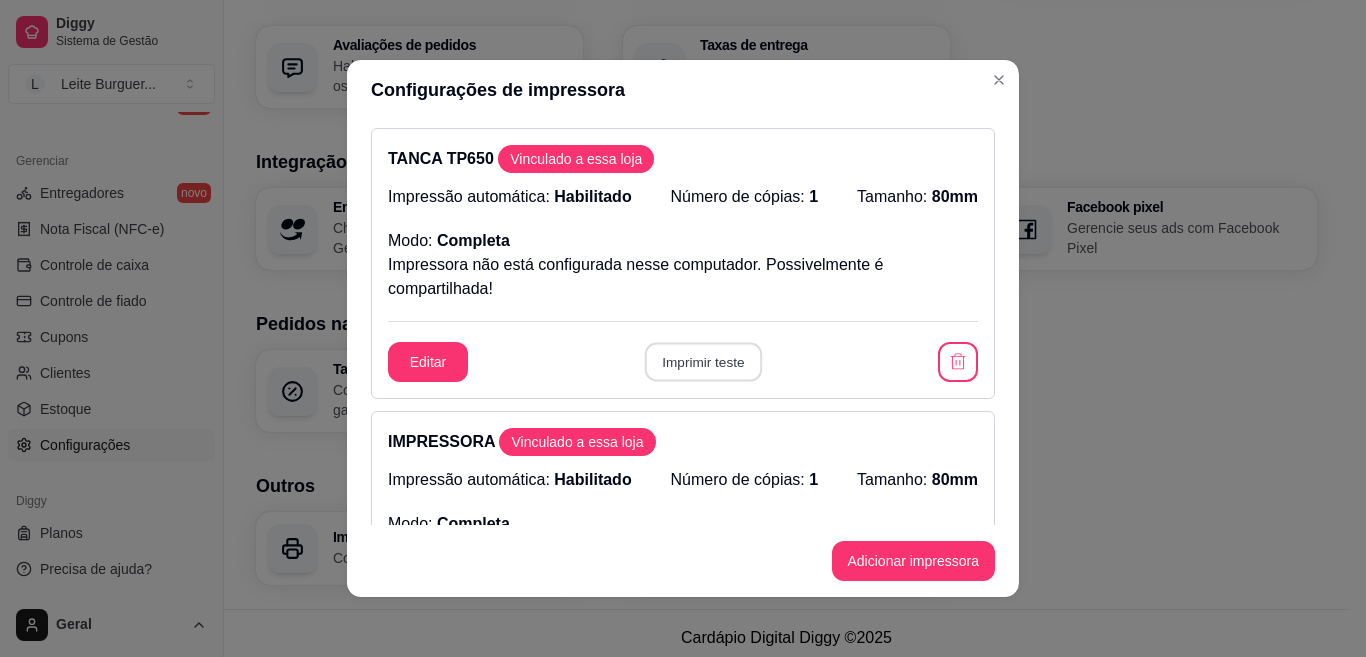 click on "Imprimir teste" at bounding box center (702, 362) 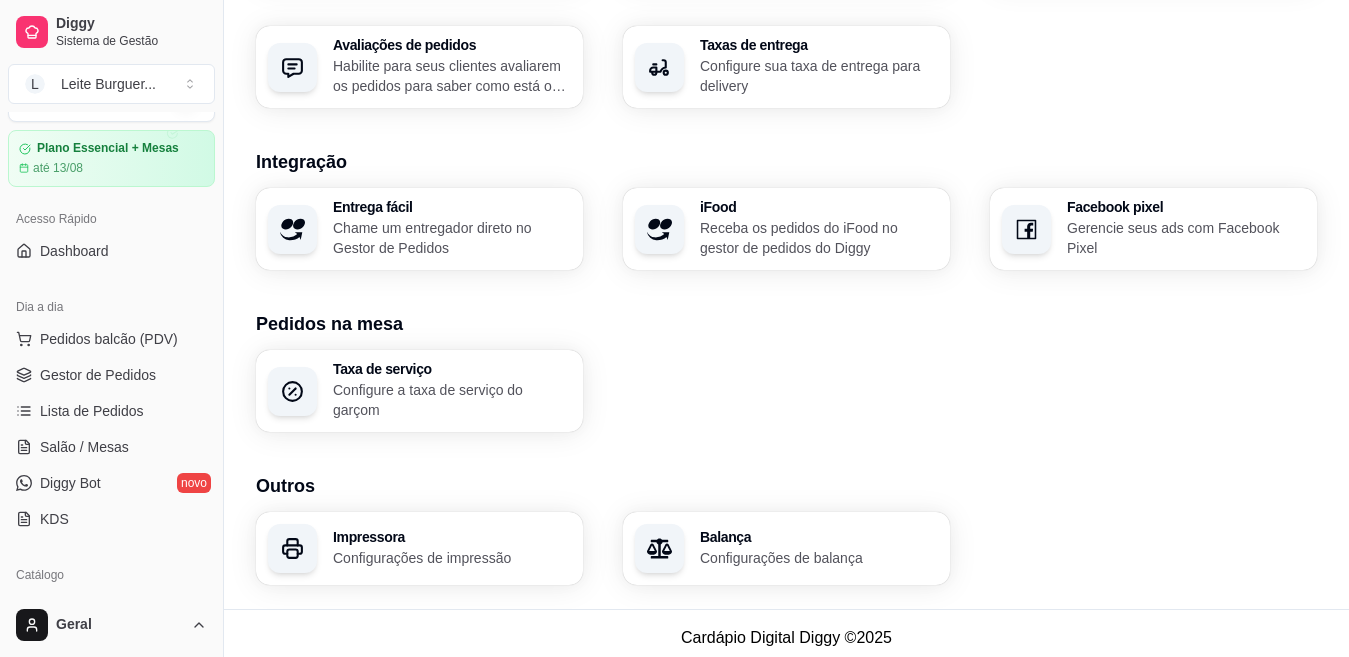 scroll, scrollTop: 0, scrollLeft: 0, axis: both 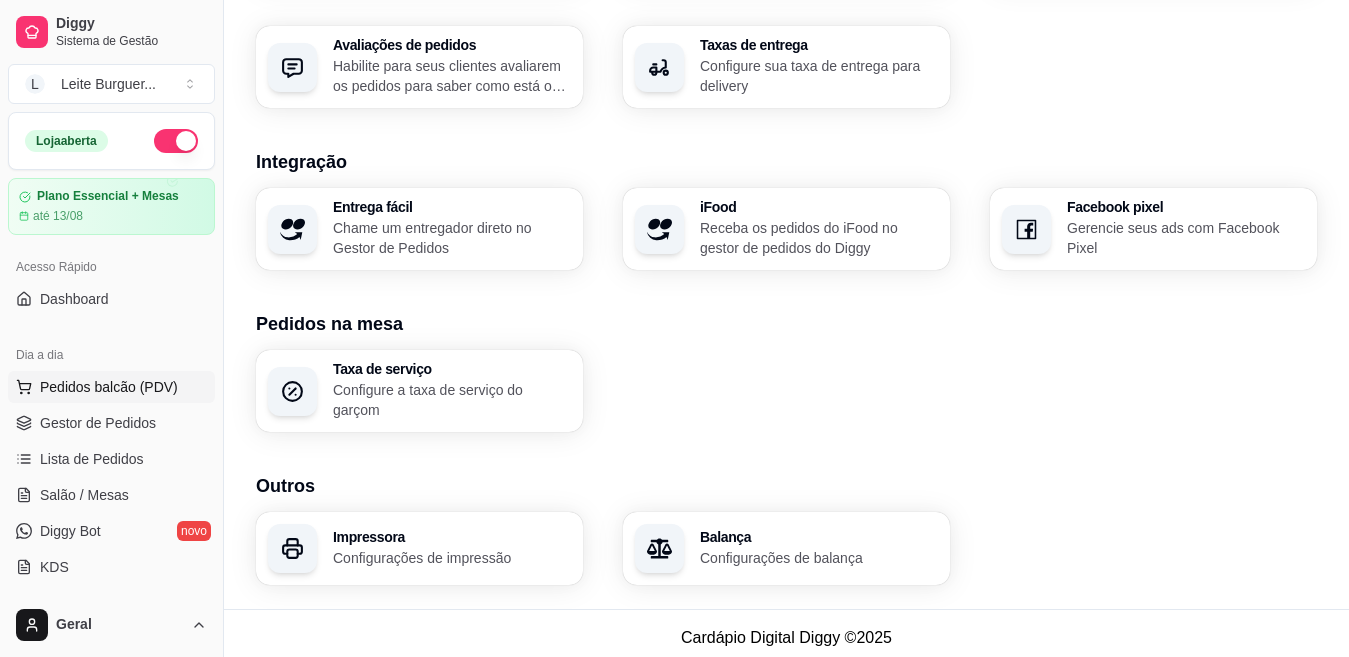 click on "Pedidos balcão (PDV)" at bounding box center [109, 387] 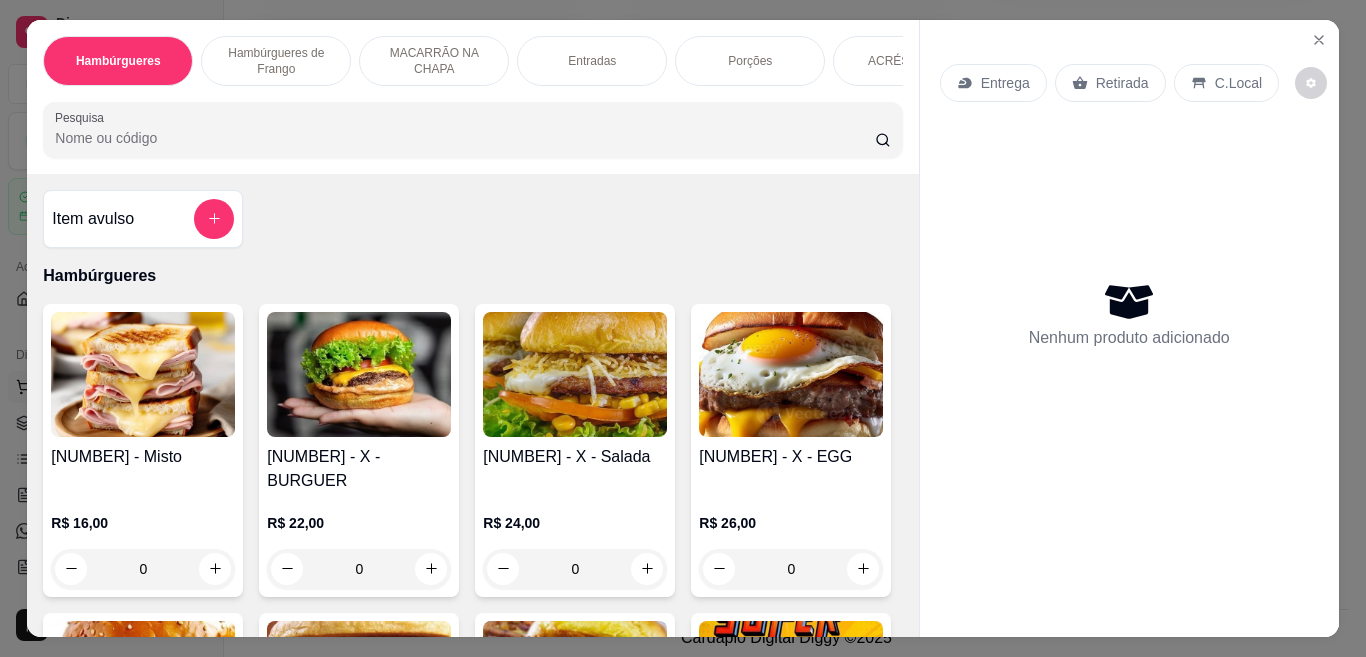 click at bounding box center (143, 374) 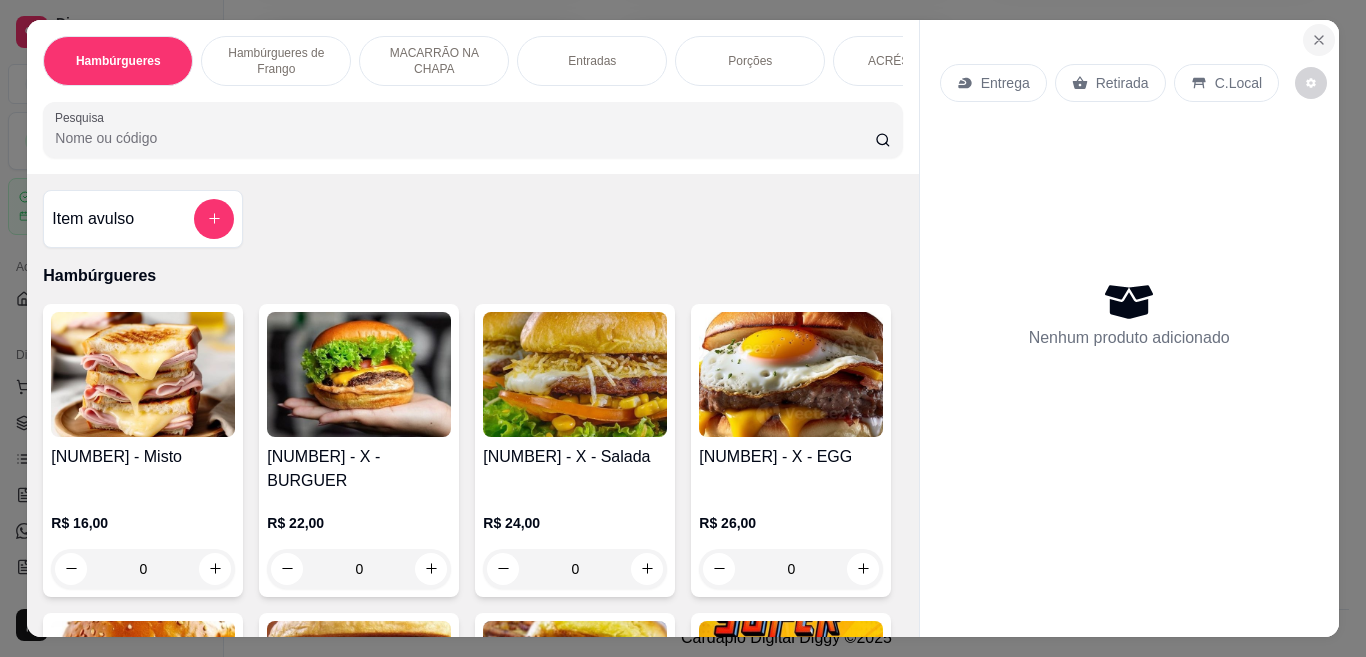 click at bounding box center (1319, 40) 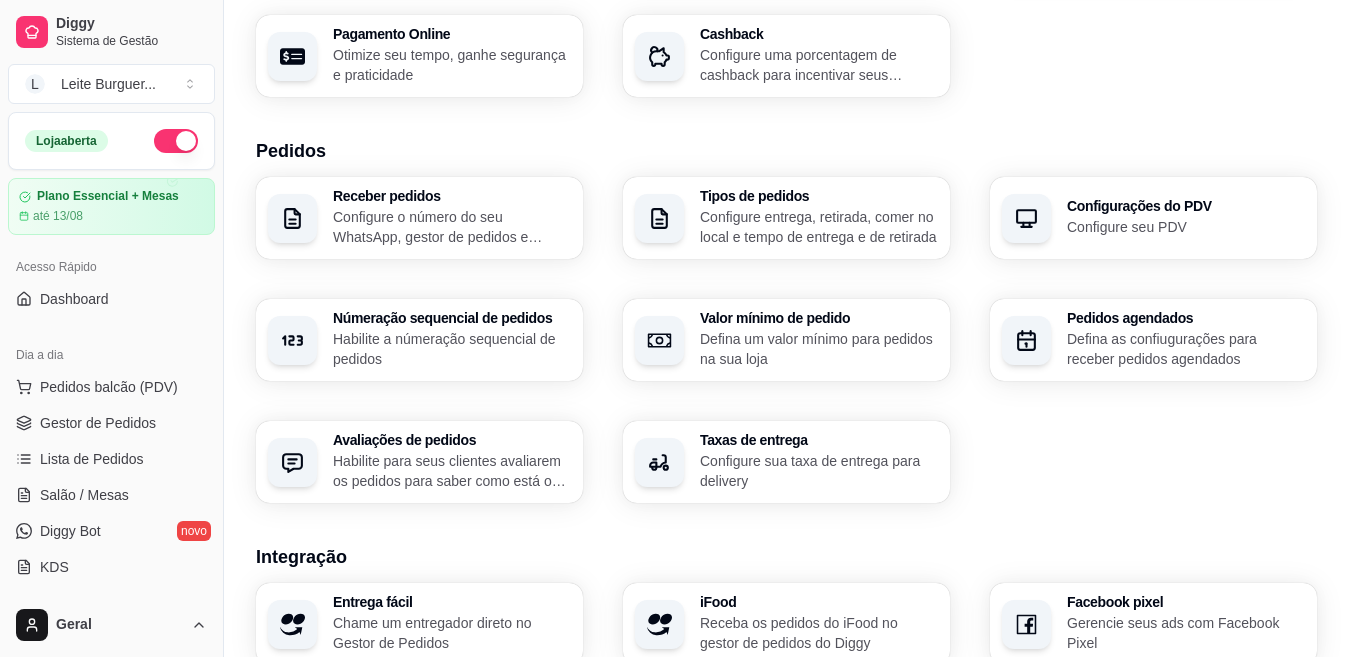 scroll, scrollTop: 344, scrollLeft: 0, axis: vertical 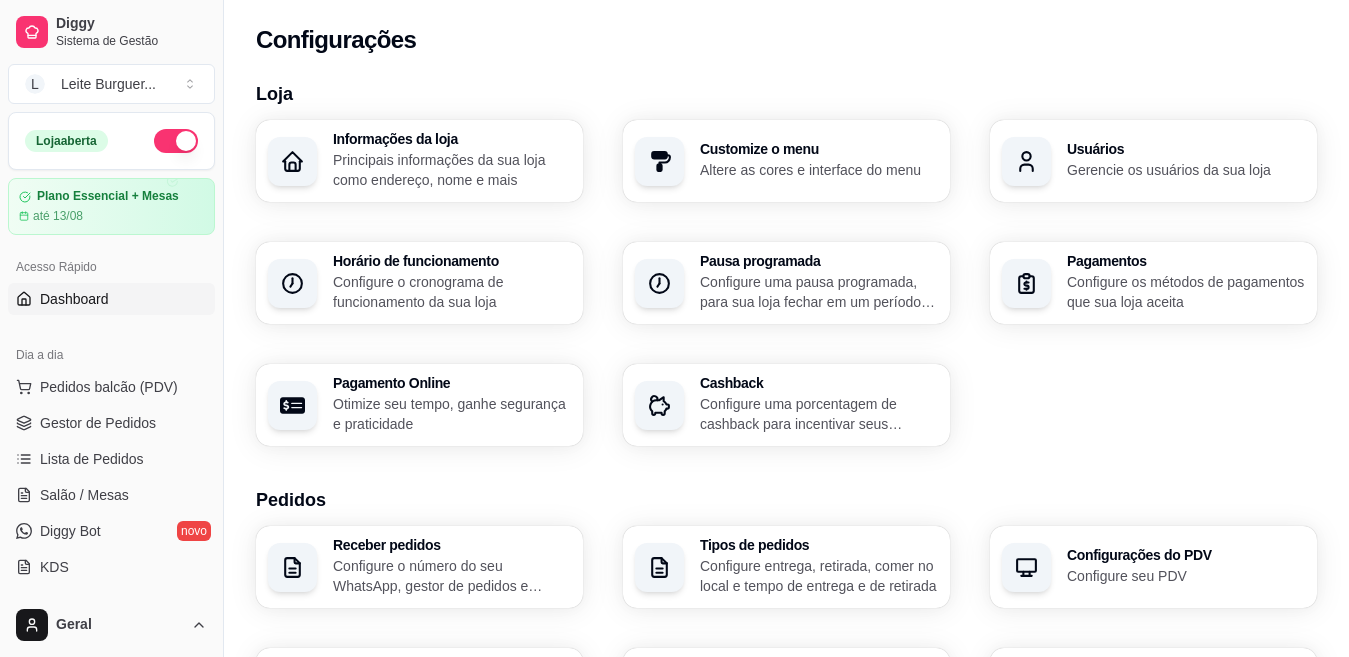 click on "Dashboard" at bounding box center (74, 299) 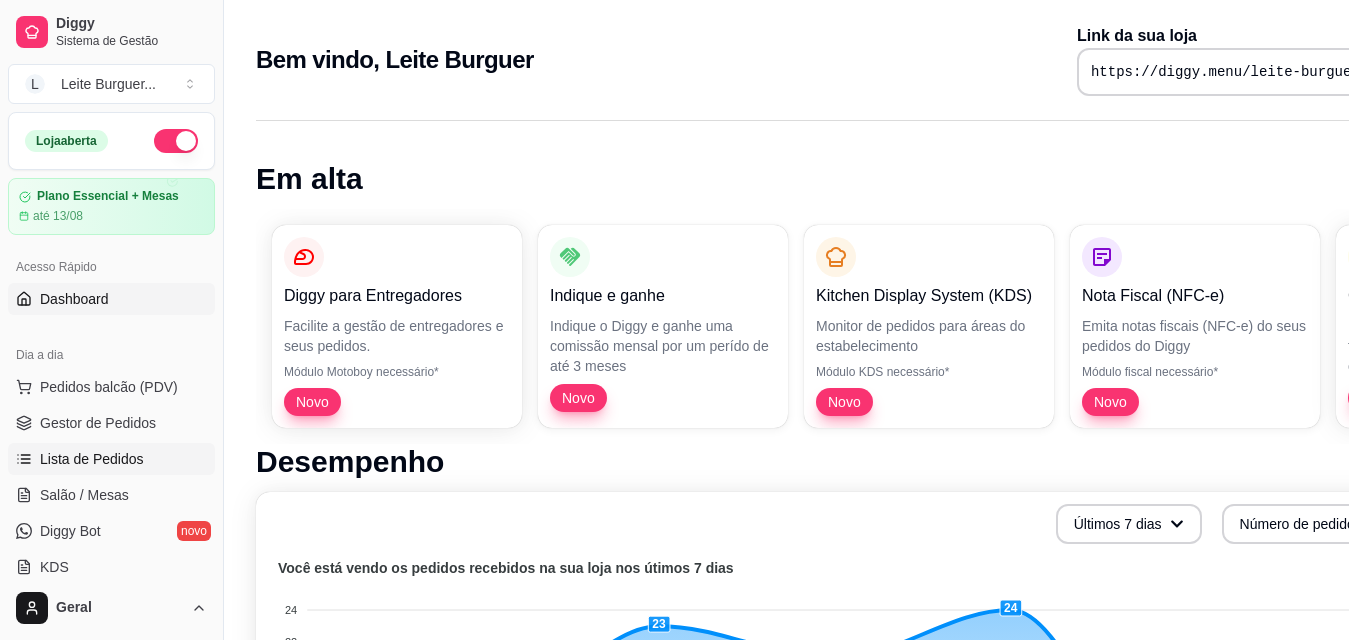 click on "Lista de Pedidos" at bounding box center (111, 459) 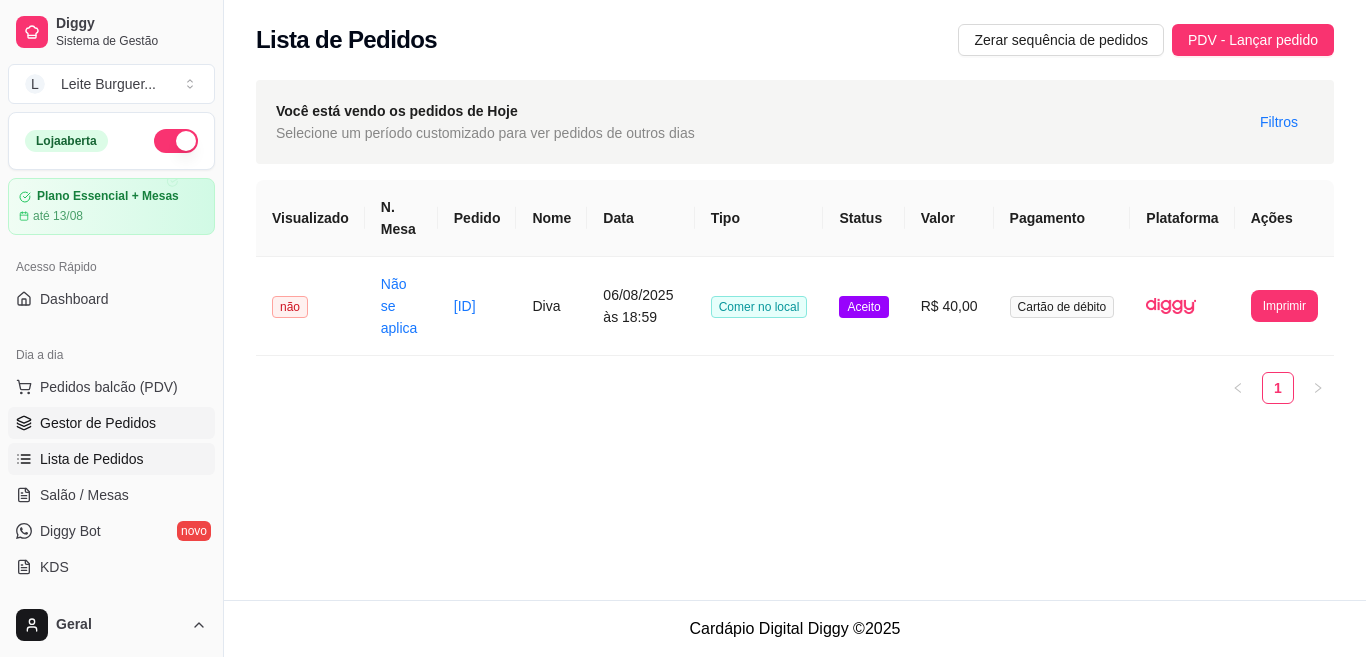 click on "Gestor de Pedidos" at bounding box center (98, 423) 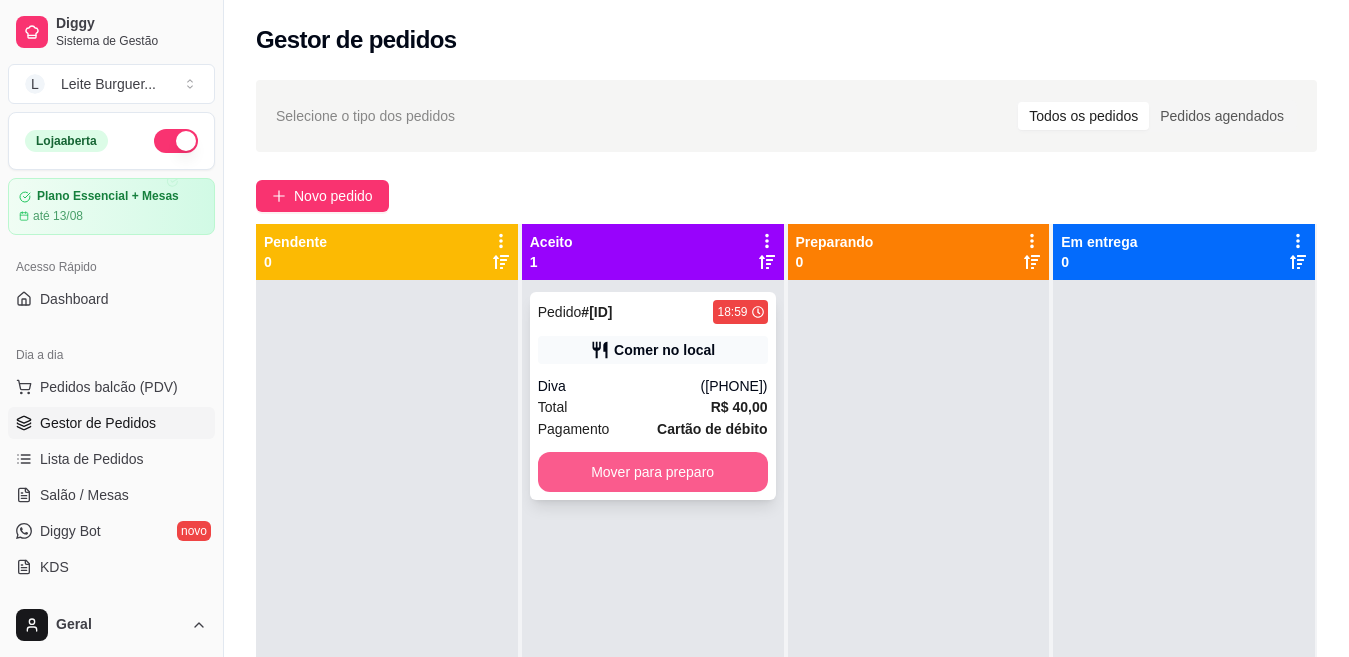 click on "Mover para preparo" at bounding box center (653, 472) 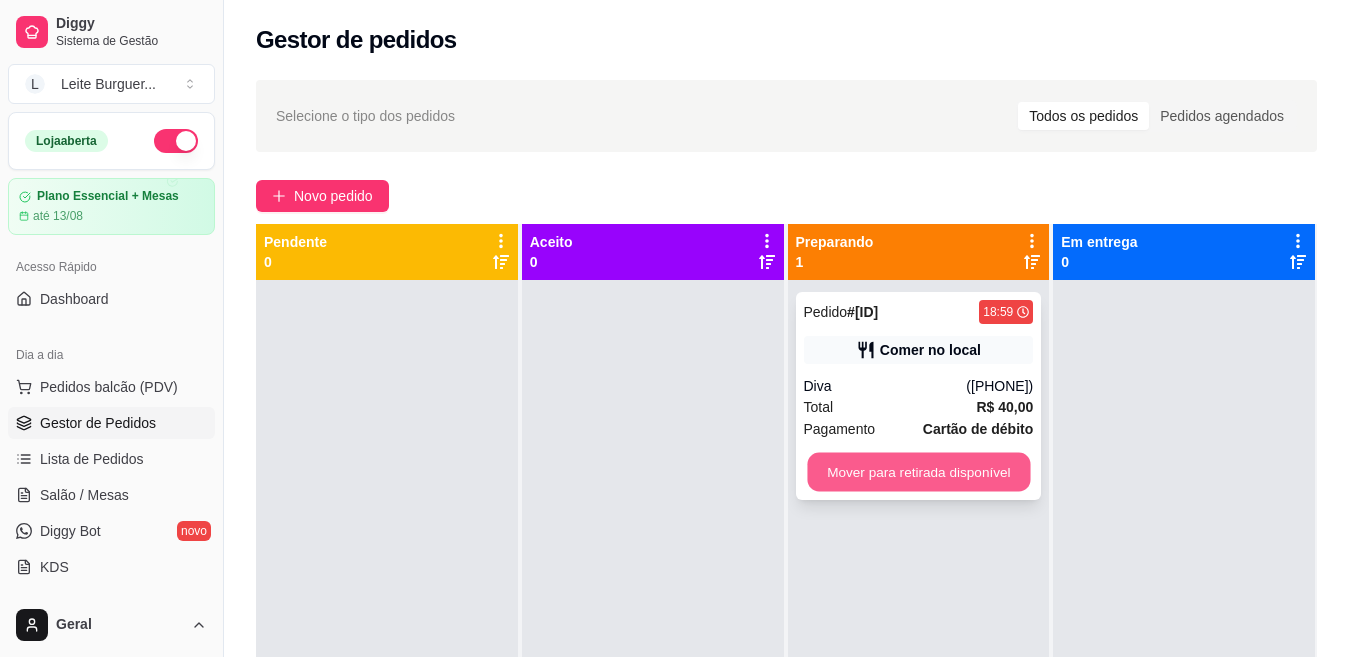 click on "Mover para retirada disponível" at bounding box center [918, 472] 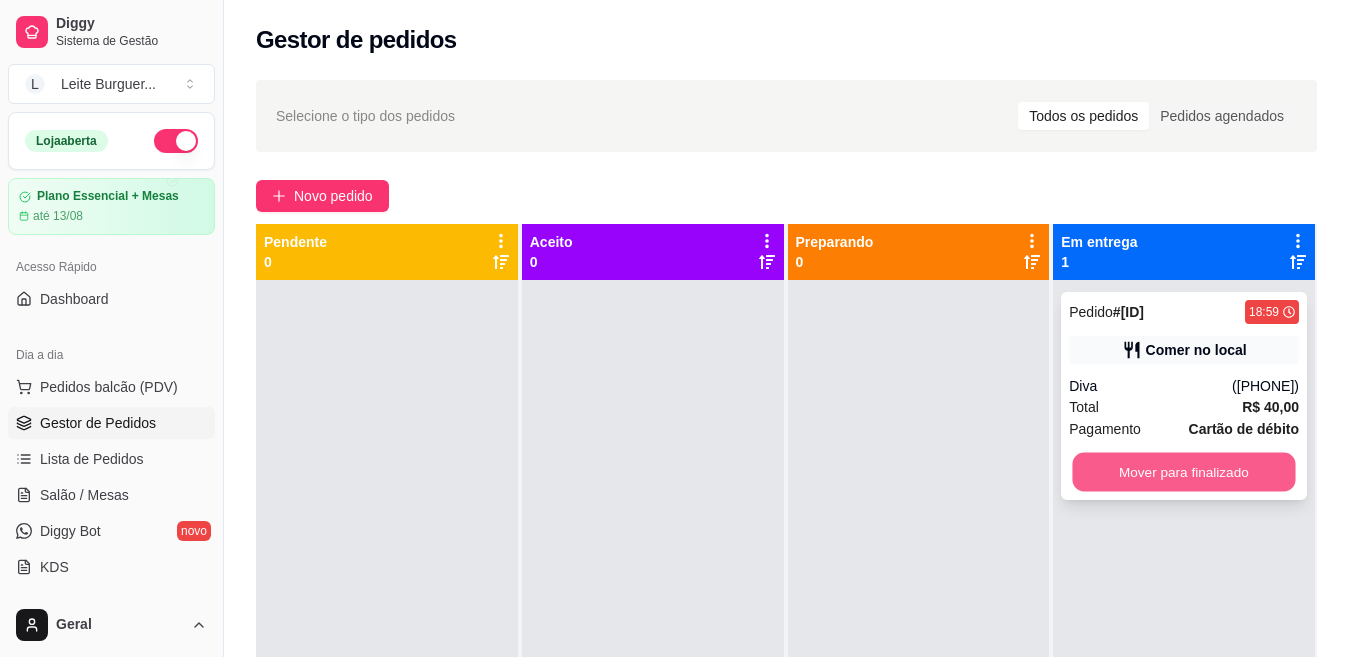 click on "Mover para finalizado" at bounding box center (1184, 472) 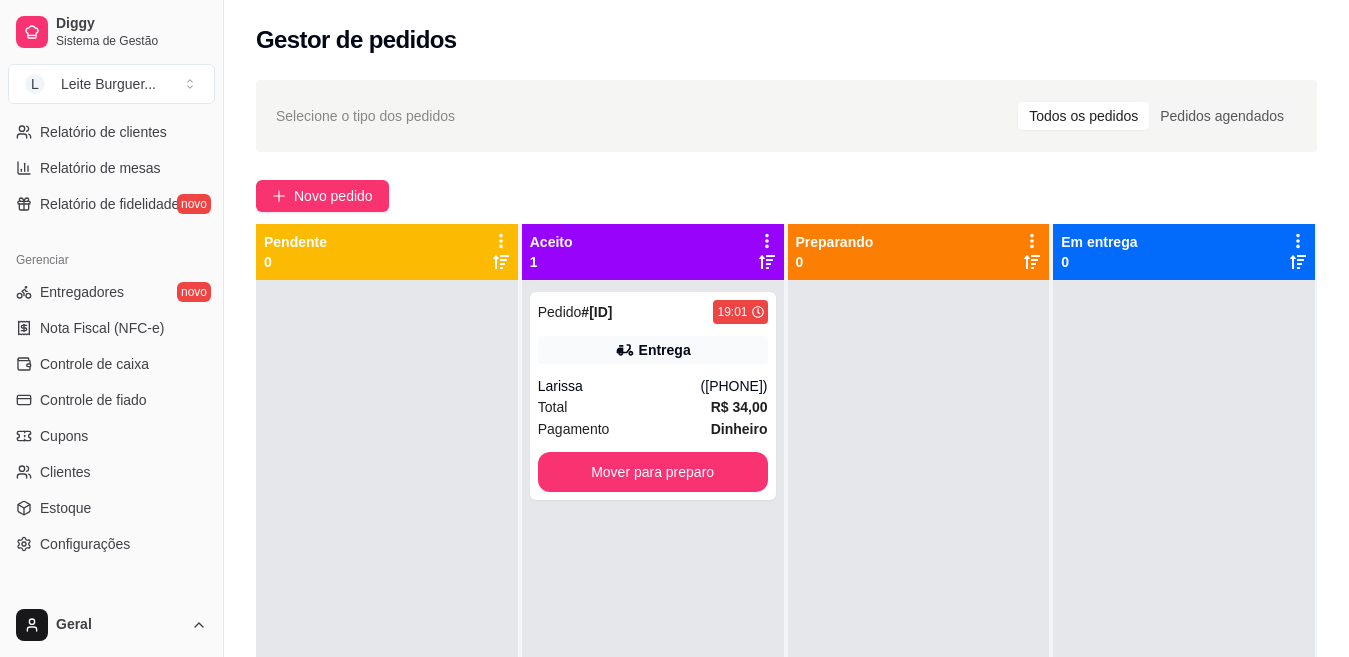 scroll, scrollTop: 782, scrollLeft: 0, axis: vertical 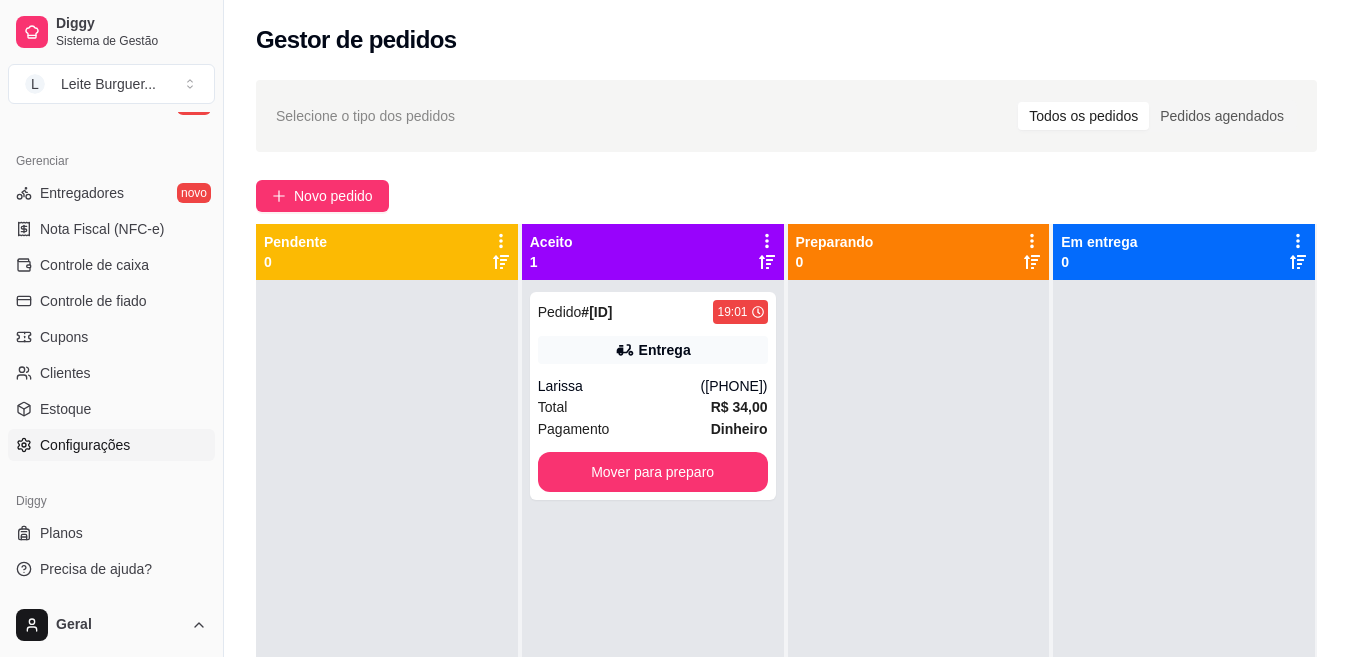 click on "Configurações" at bounding box center (111, 445) 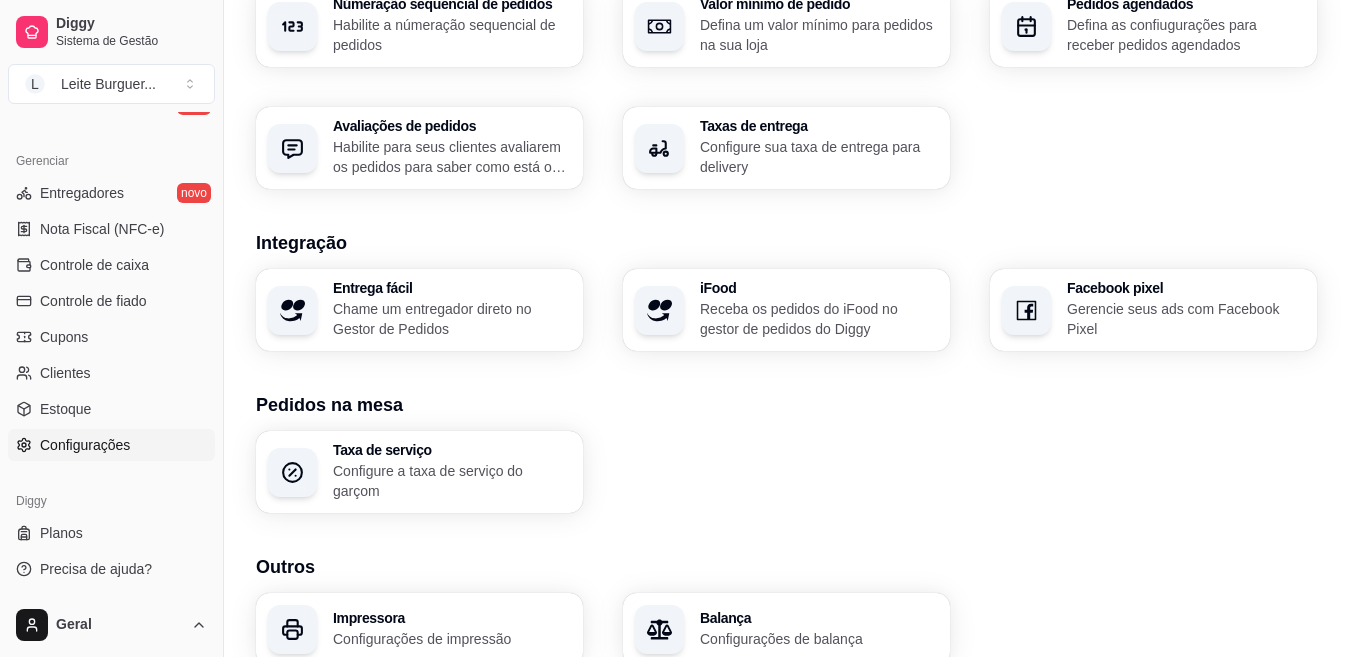 scroll, scrollTop: 685, scrollLeft: 0, axis: vertical 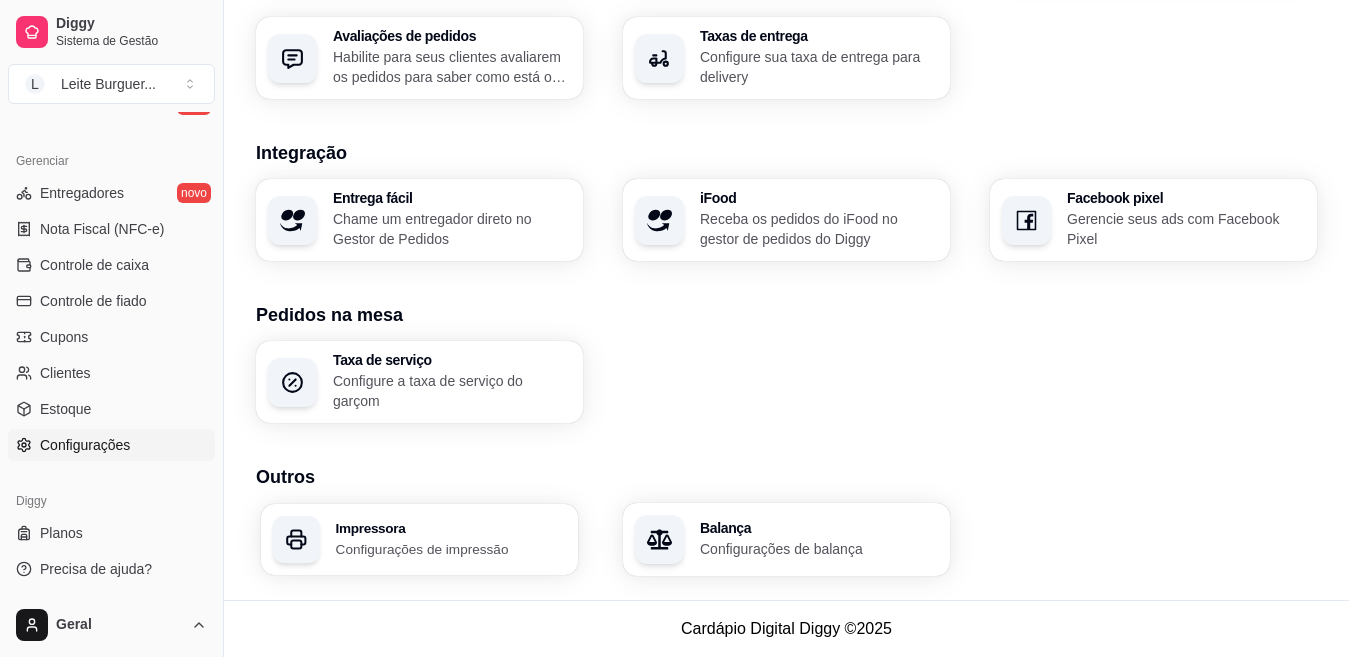 click on "Configurações de impressão" at bounding box center [451, 548] 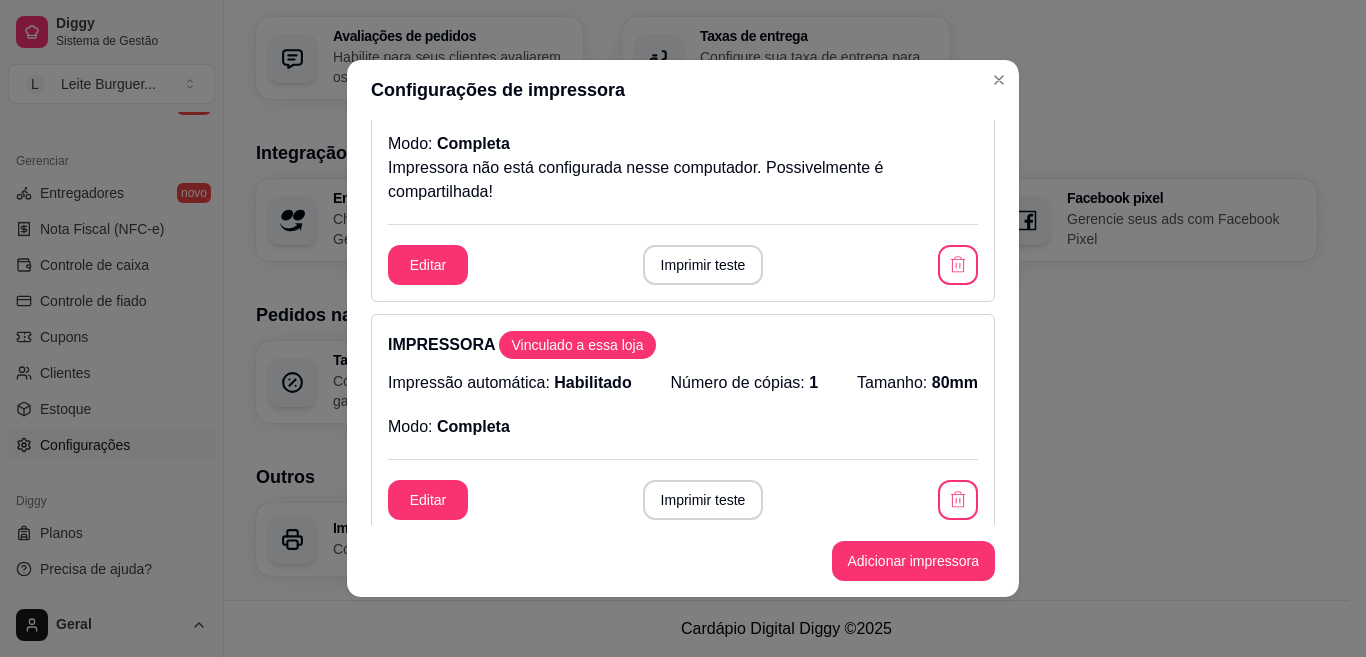 scroll, scrollTop: 8, scrollLeft: 0, axis: vertical 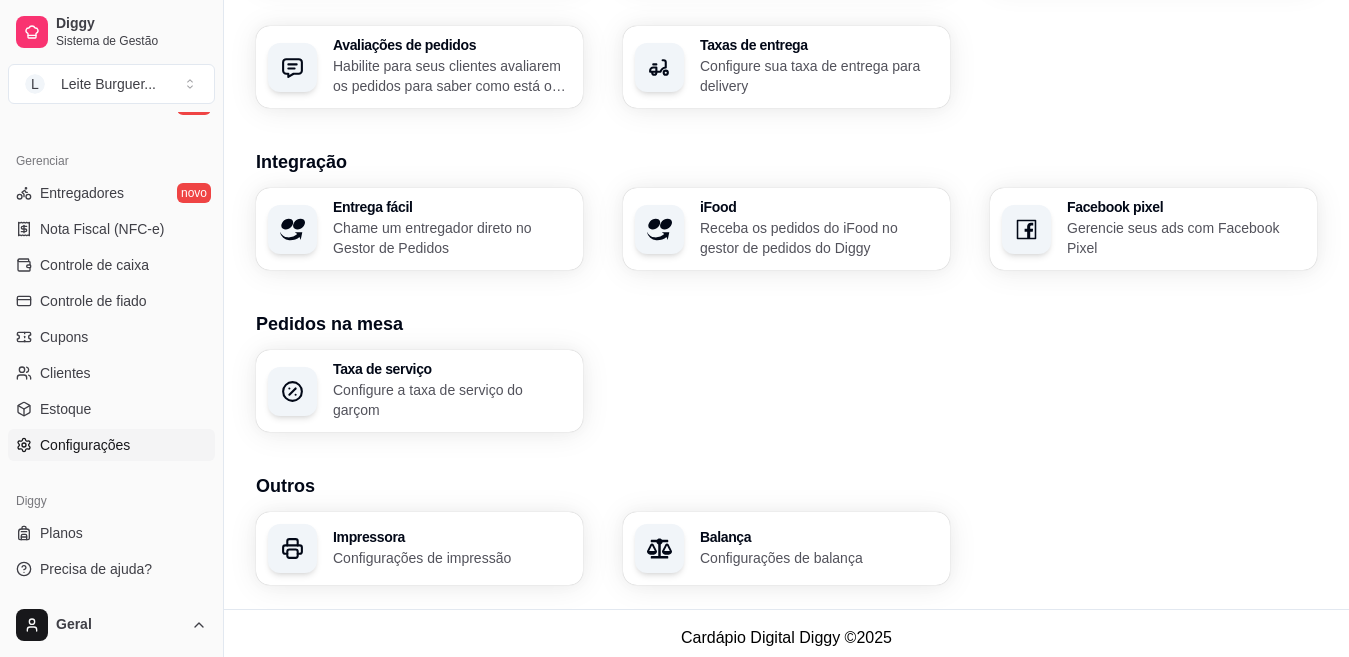 click on "Impressora" at bounding box center [452, 537] 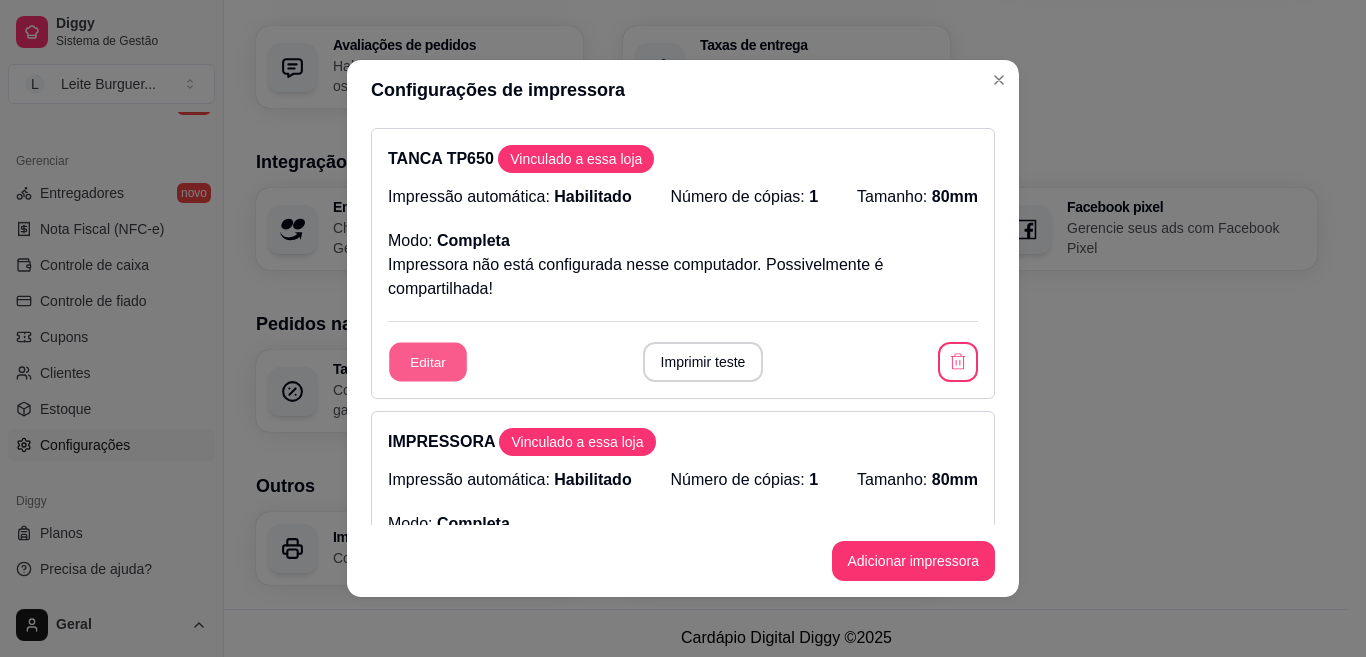click on "Editar" at bounding box center [428, 362] 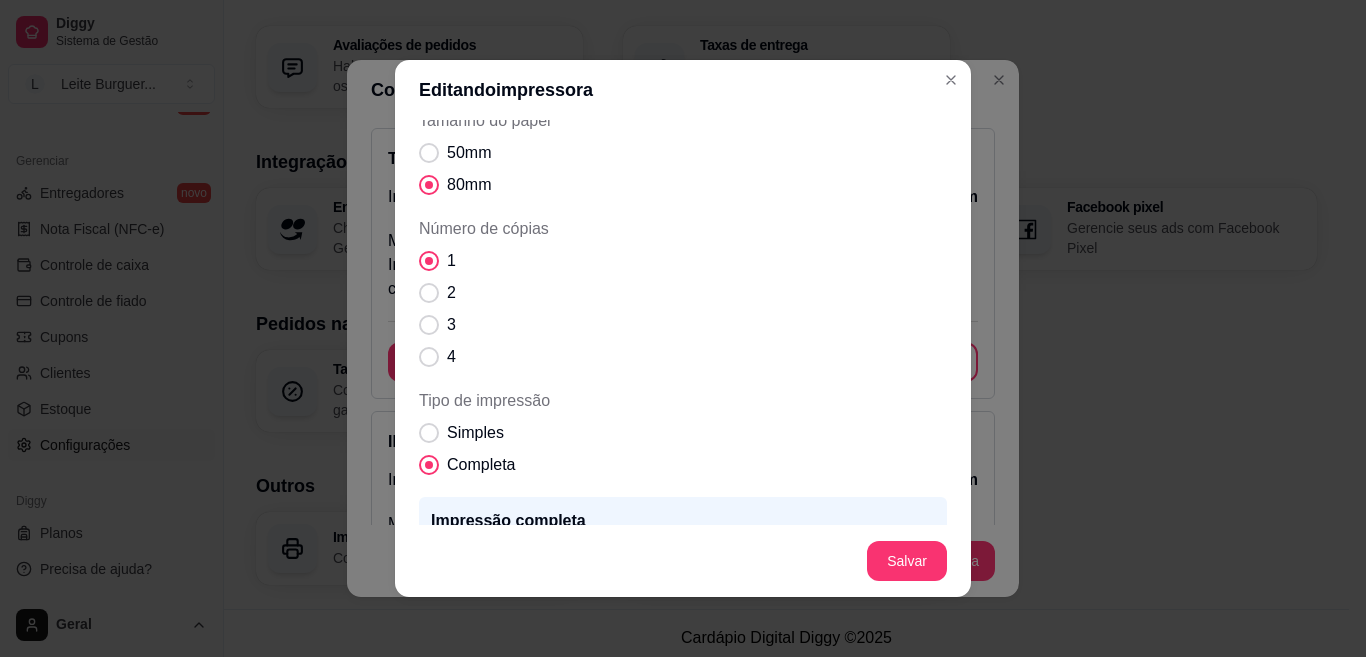 scroll, scrollTop: 0, scrollLeft: 0, axis: both 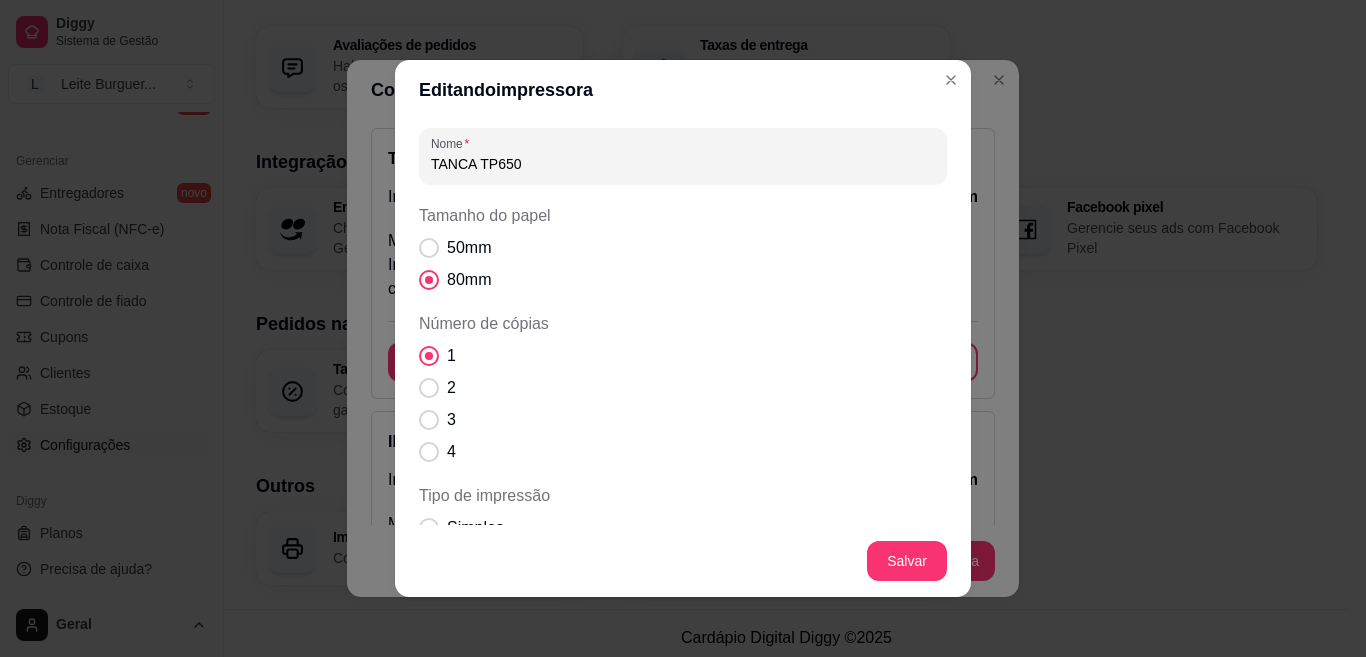 click on "TANCA TP650" at bounding box center [683, 164] 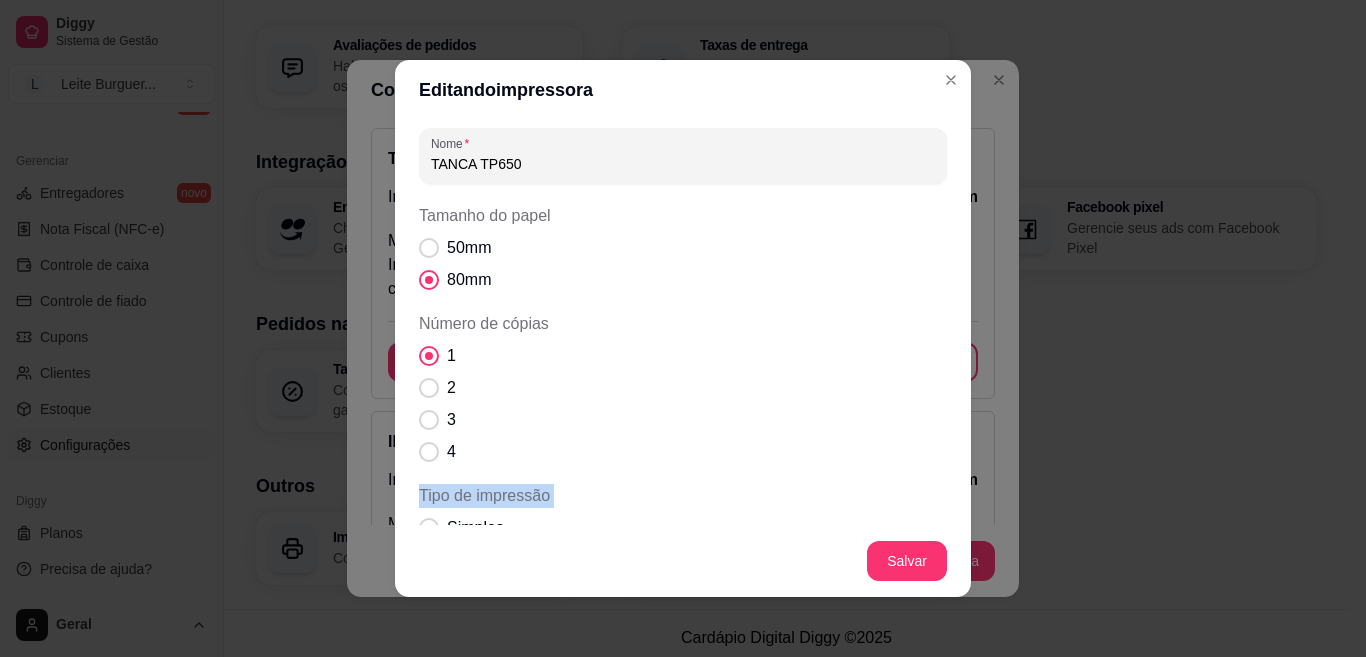 drag, startPoint x: 885, startPoint y: 519, endPoint x: 876, endPoint y: 343, distance: 176.22997 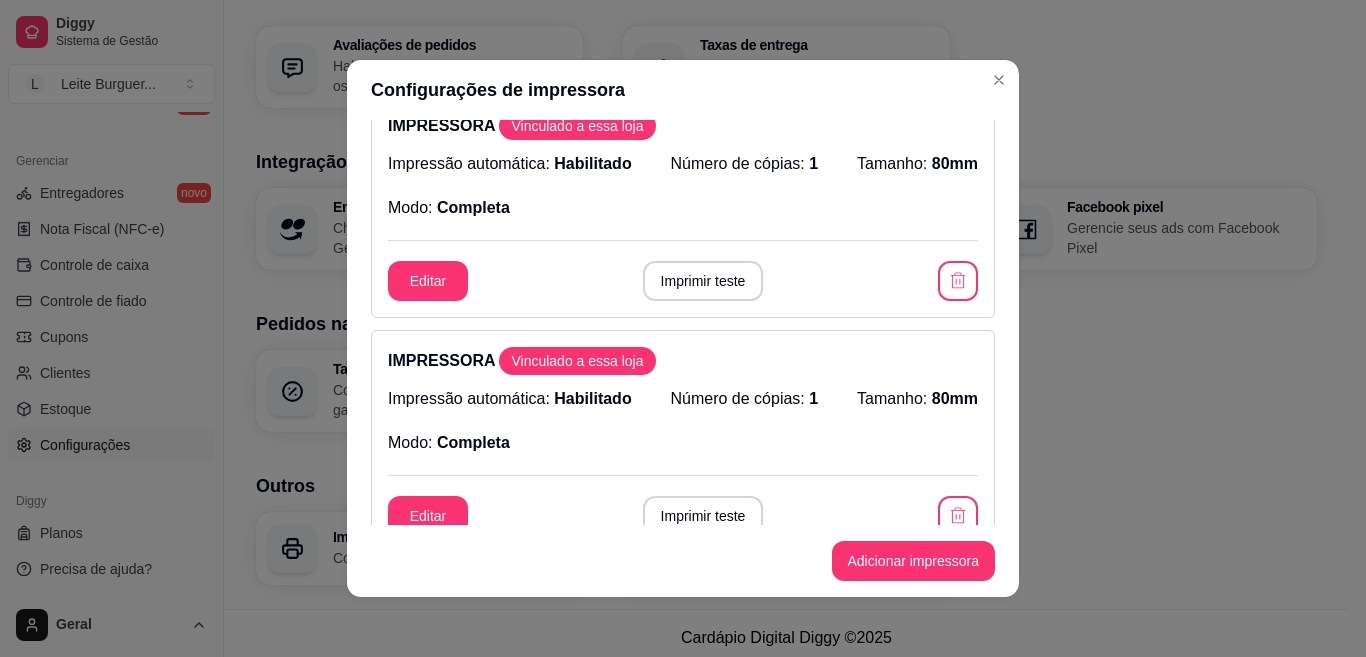 scroll, scrollTop: 404, scrollLeft: 0, axis: vertical 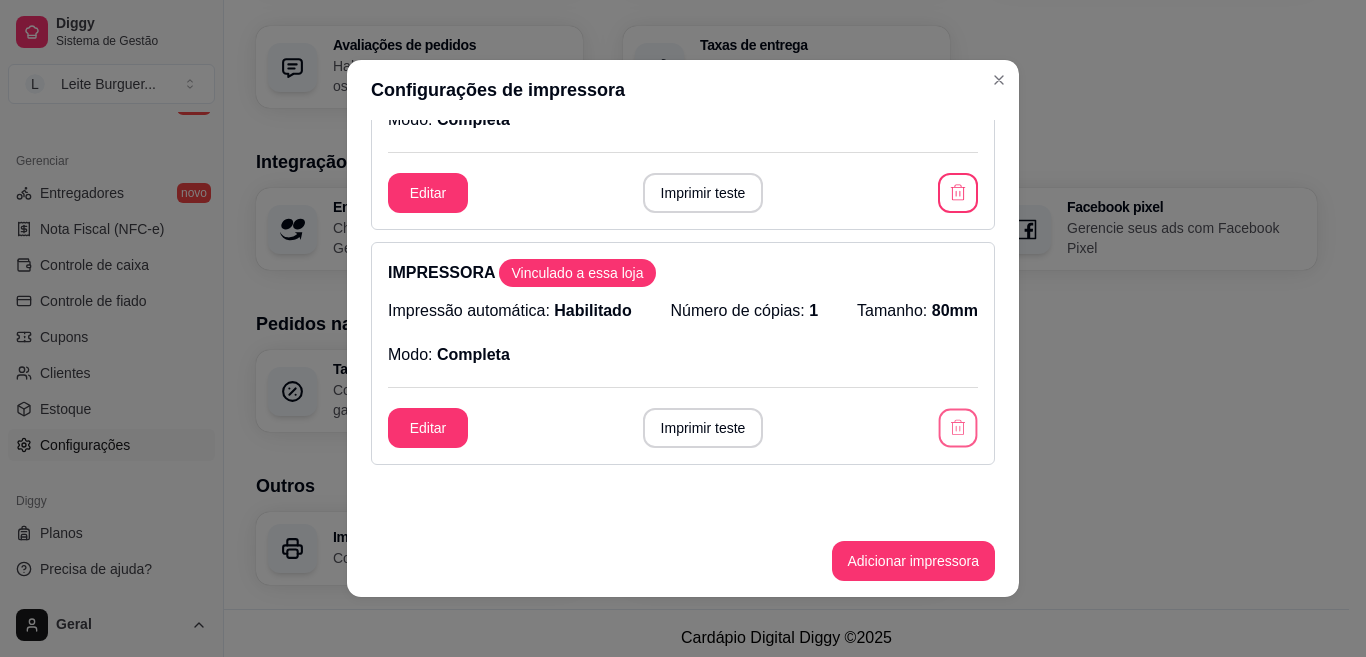 click at bounding box center (958, 428) 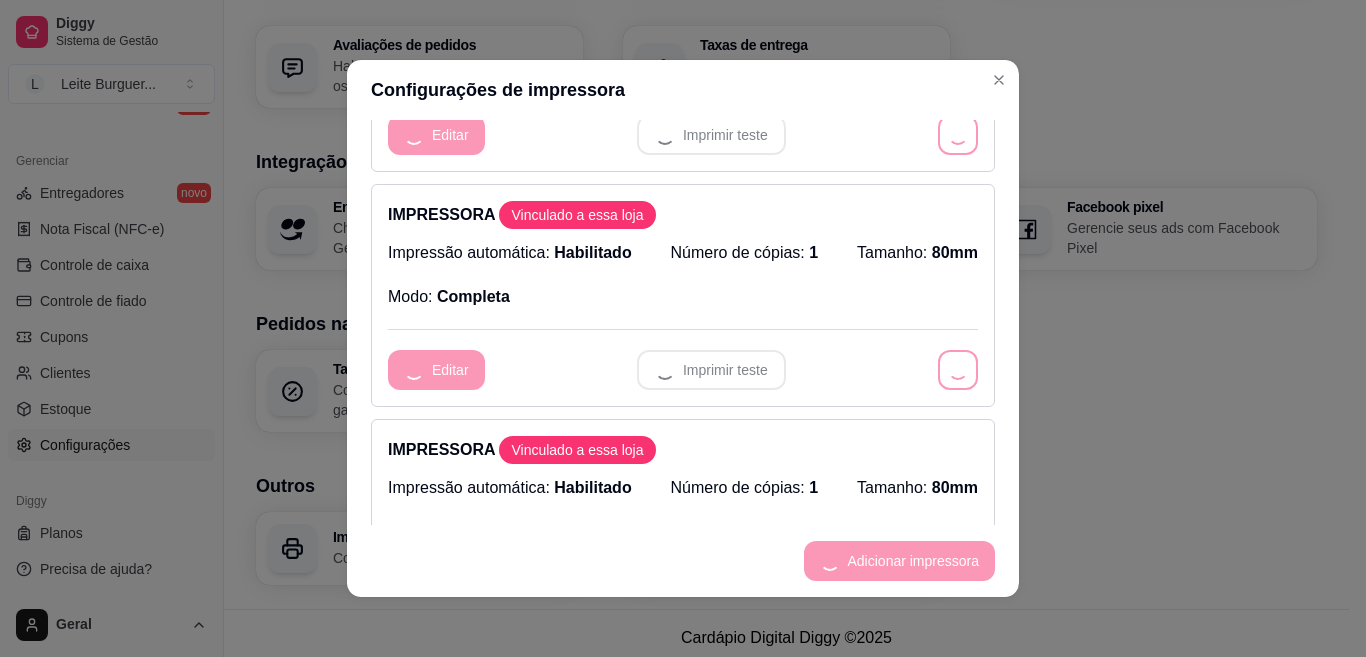 scroll, scrollTop: 228, scrollLeft: 0, axis: vertical 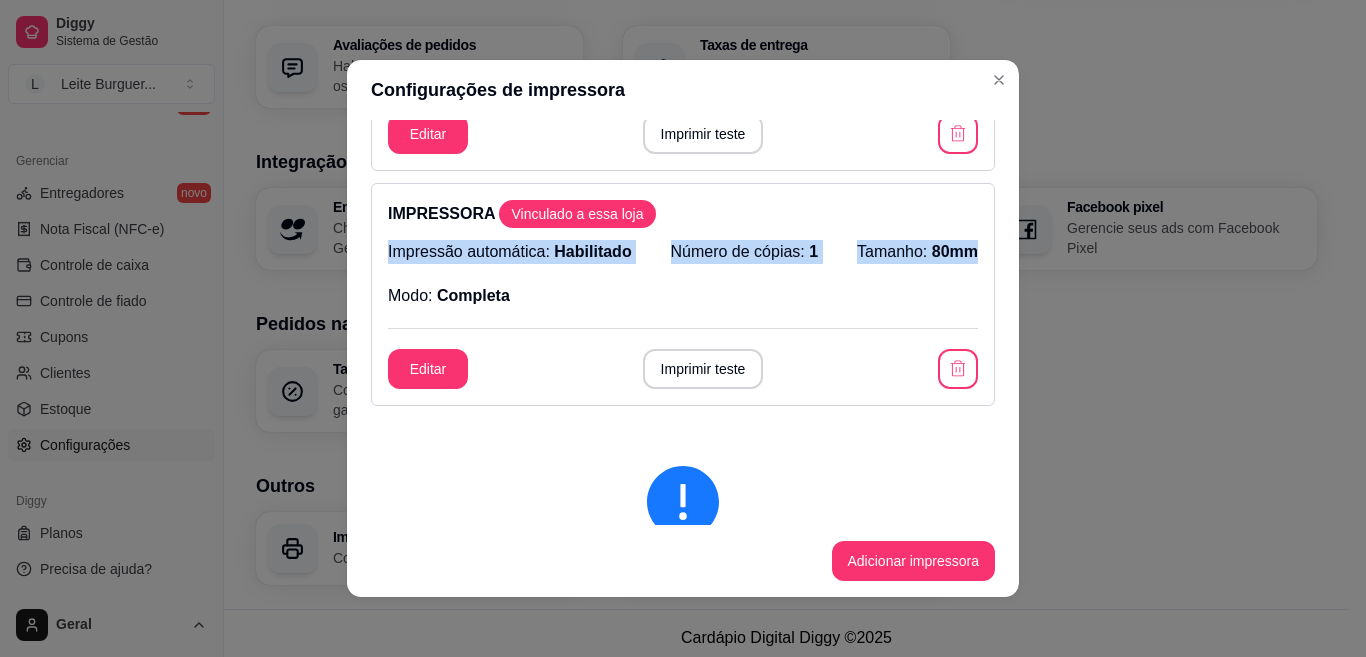 drag, startPoint x: 1010, startPoint y: 245, endPoint x: 1016, endPoint y: 186, distance: 59.3043 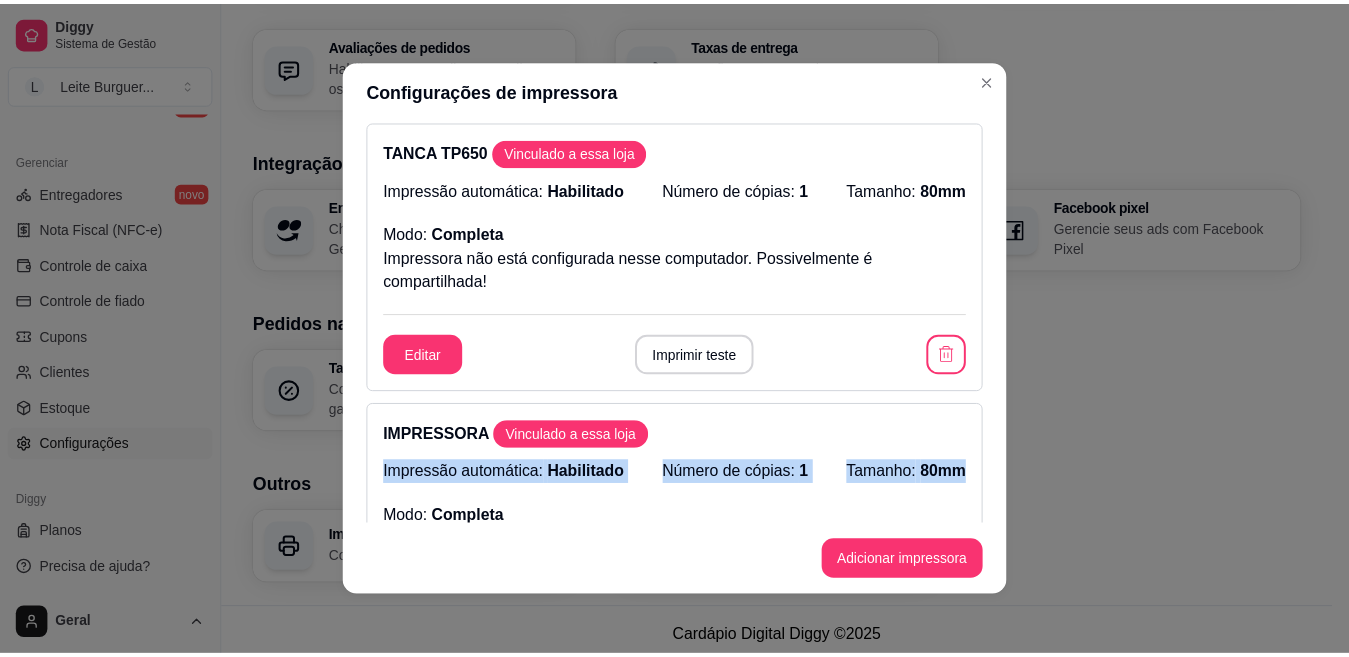 scroll, scrollTop: 11, scrollLeft: 0, axis: vertical 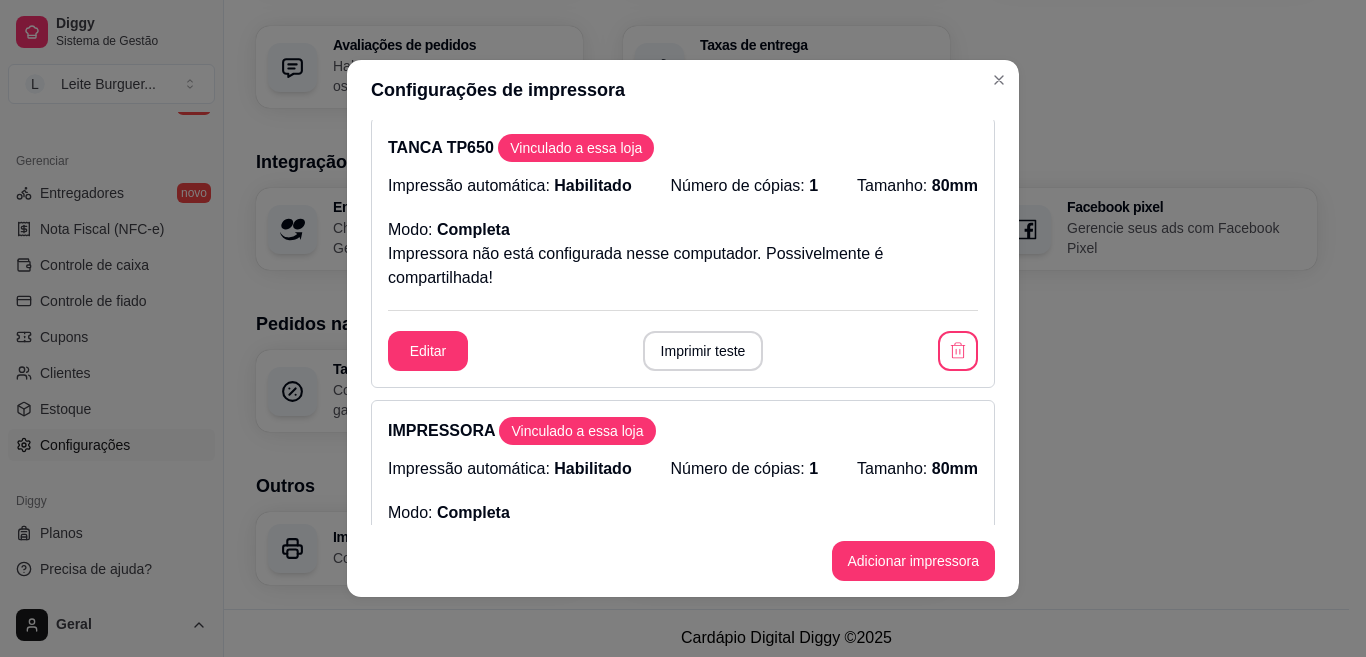 click on "Configurações de impressora" at bounding box center (683, 90) 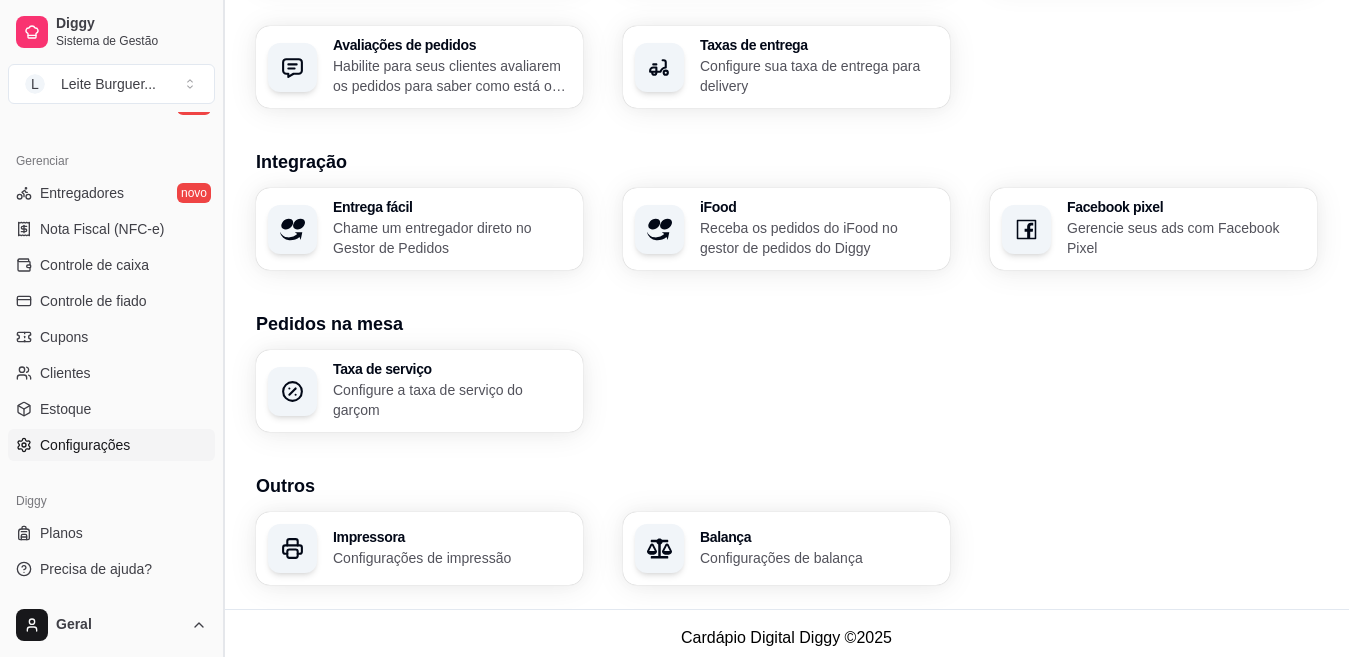 click at bounding box center [223, 328] 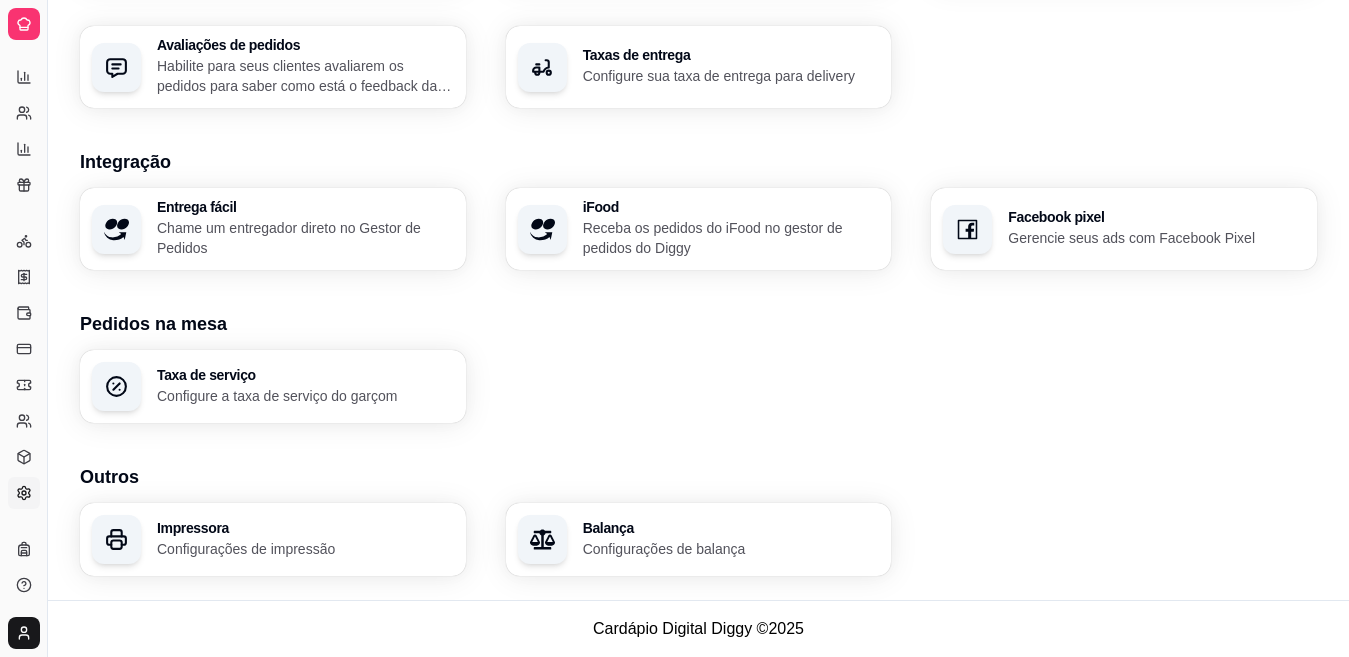 scroll, scrollTop: 379, scrollLeft: 0, axis: vertical 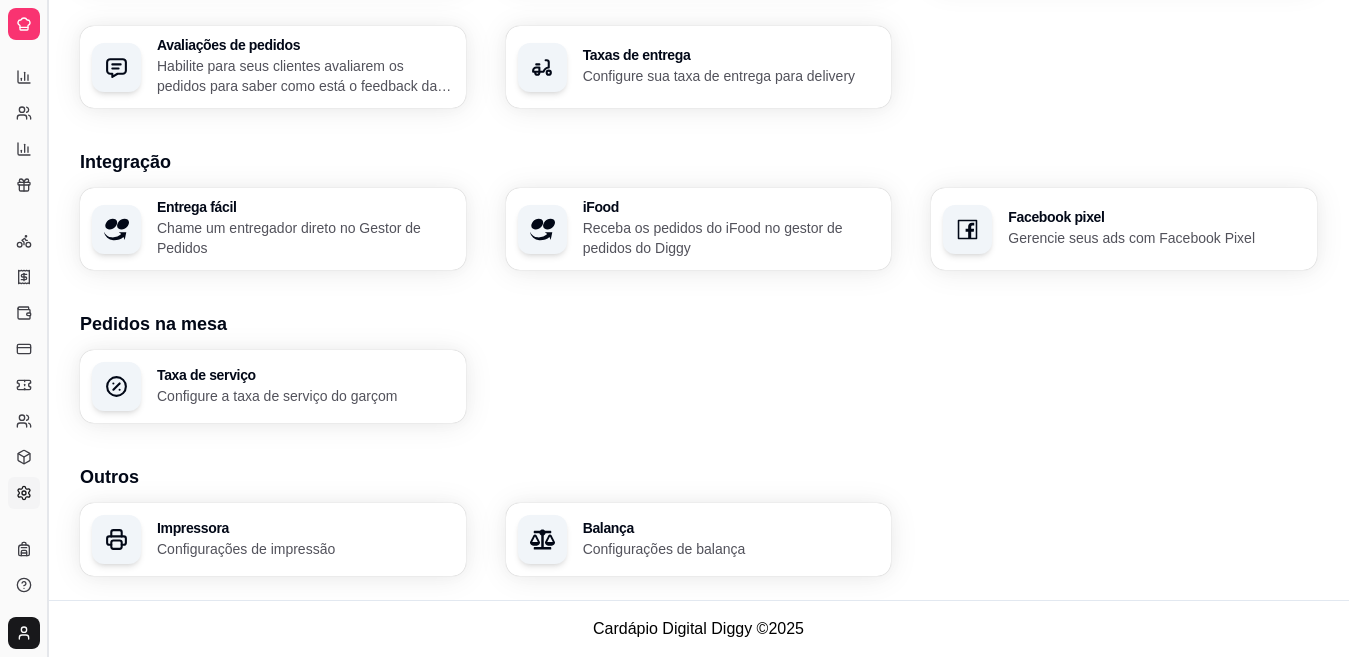 click at bounding box center [47, 328] 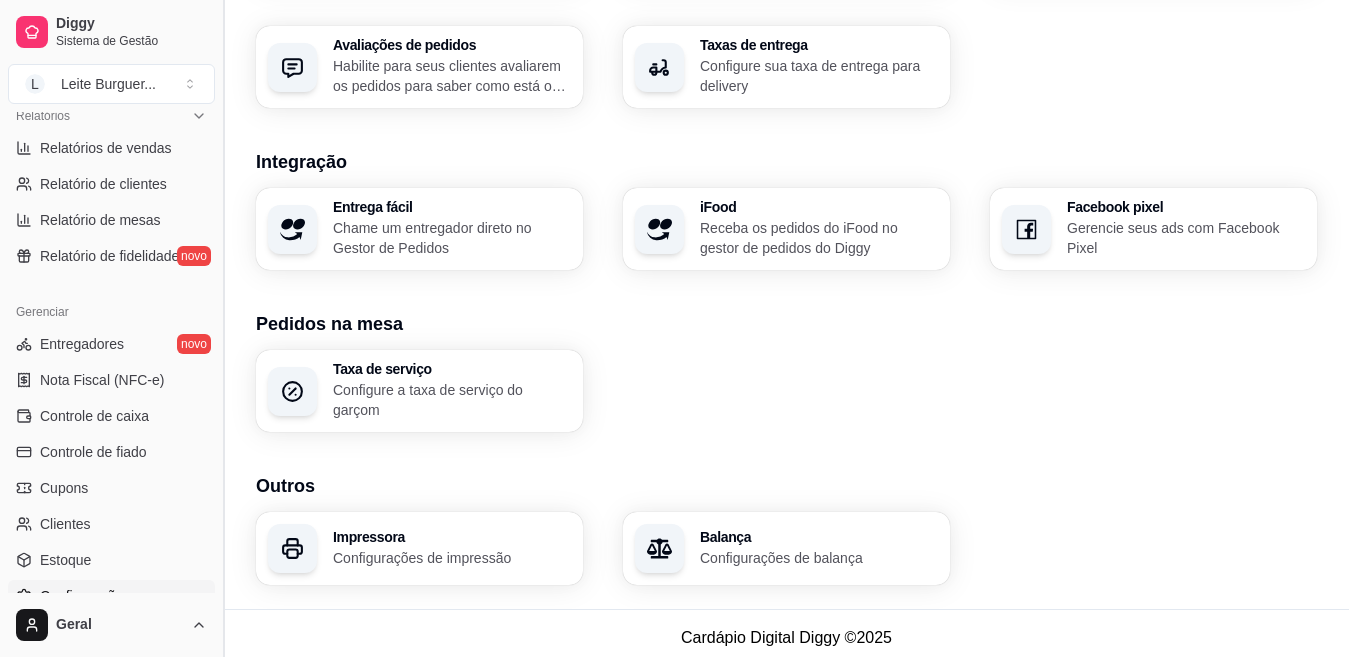 scroll, scrollTop: 618, scrollLeft: 0, axis: vertical 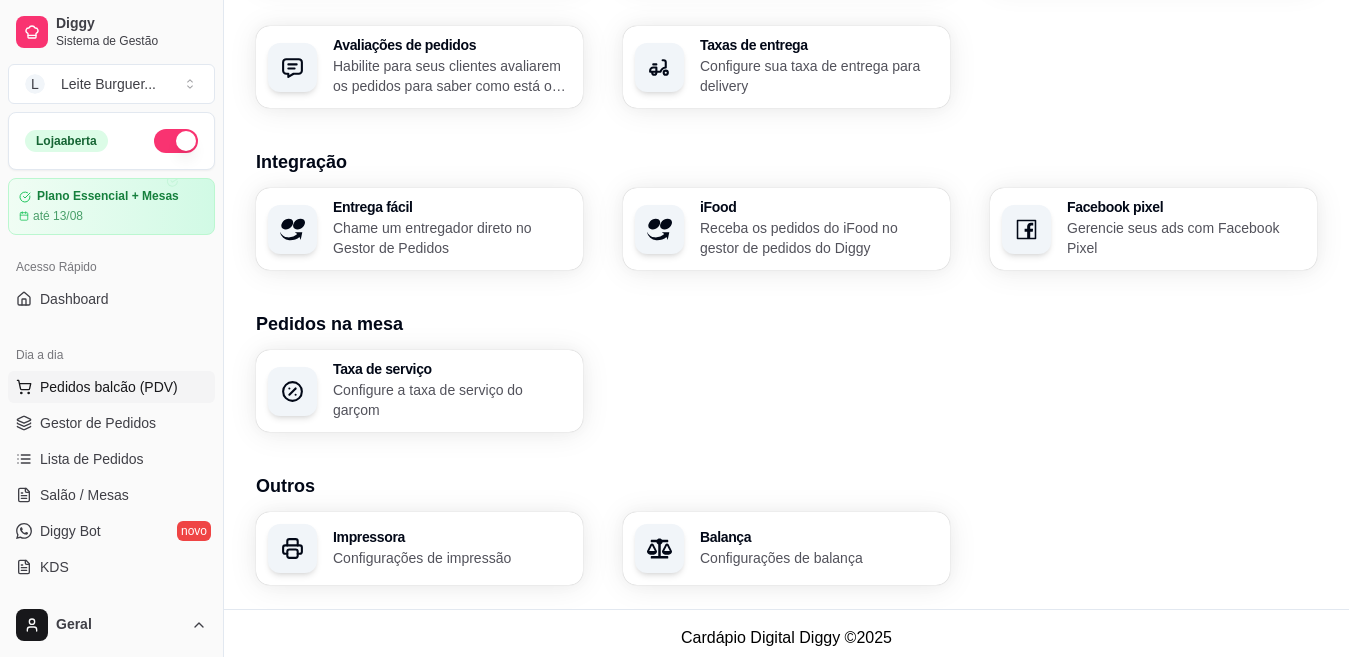click on "Pedidos balcão (PDV)" at bounding box center (109, 387) 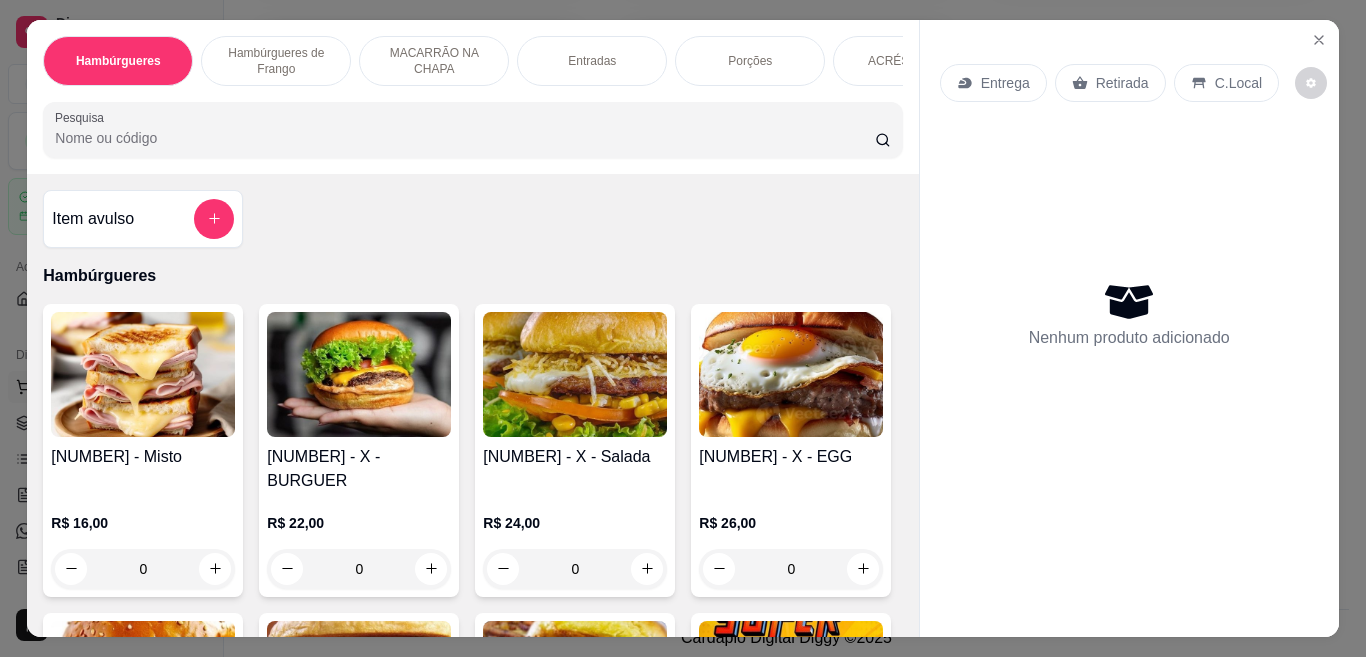 scroll, scrollTop: 53, scrollLeft: 0, axis: vertical 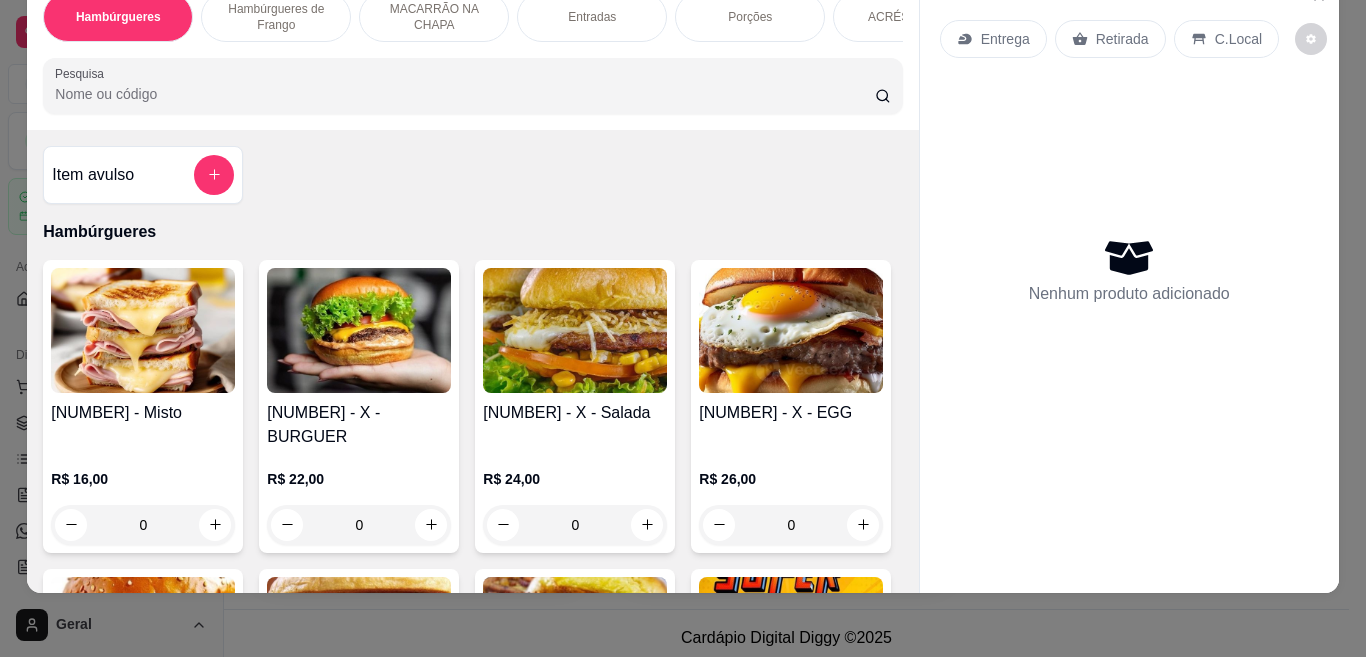 click on "Pesquisa" at bounding box center (465, 94) 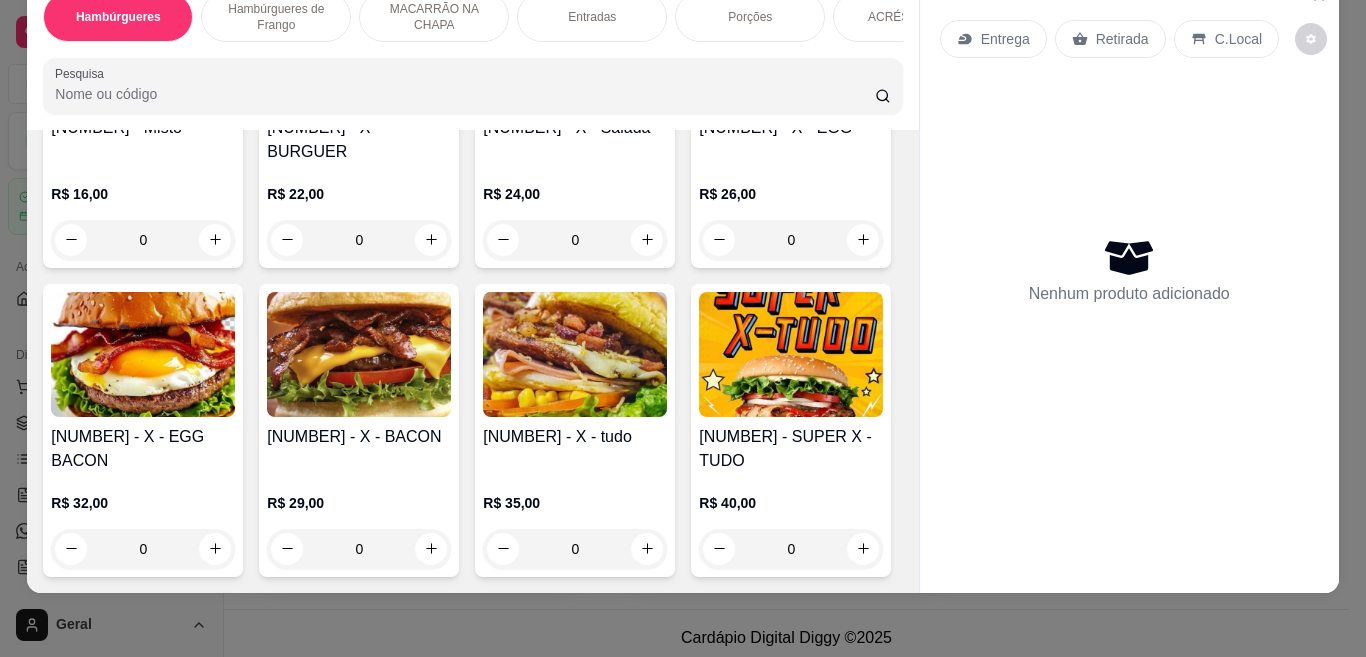 scroll, scrollTop: 0, scrollLeft: 0, axis: both 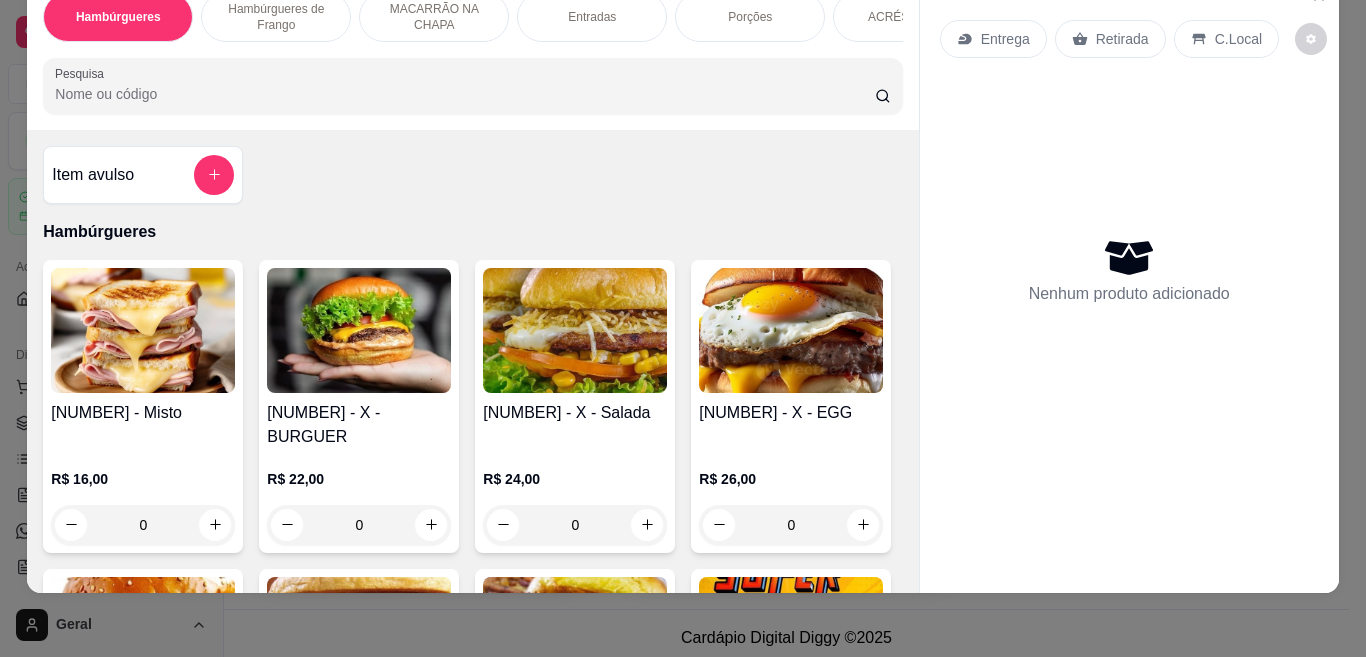 drag, startPoint x: 1335, startPoint y: 215, endPoint x: 1334, endPoint y: 184, distance: 31.016125 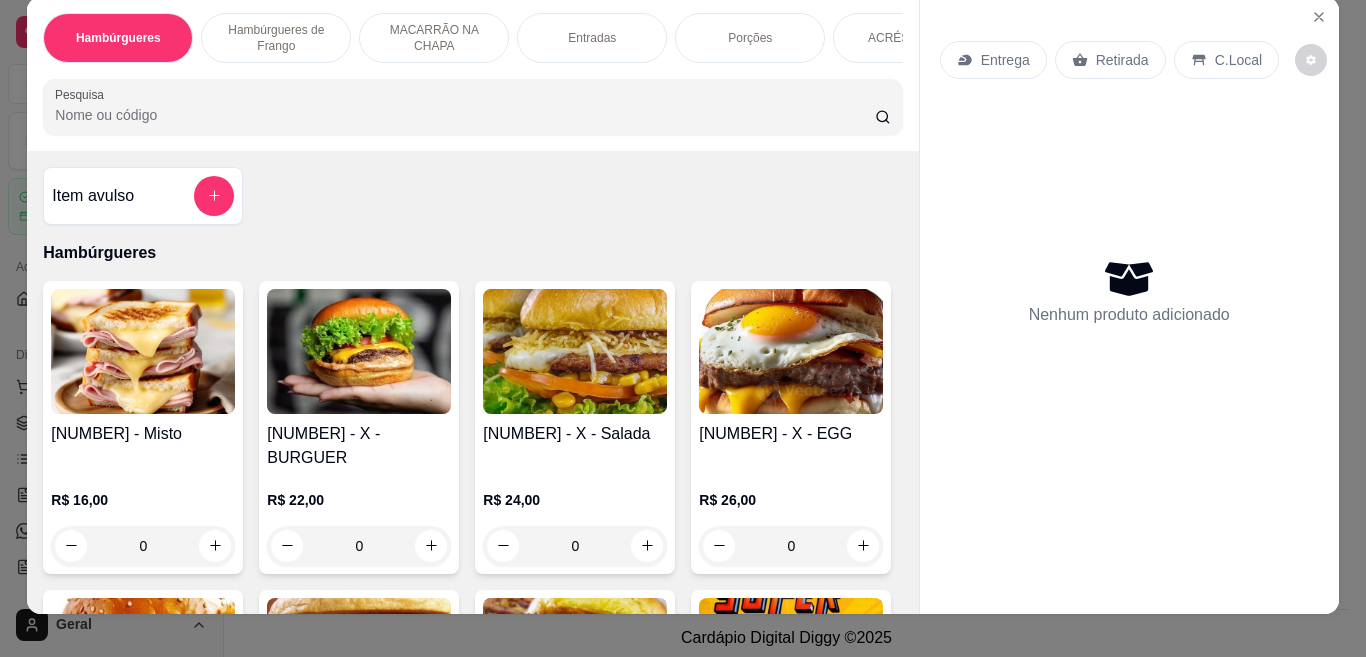 scroll, scrollTop: 22, scrollLeft: 0, axis: vertical 